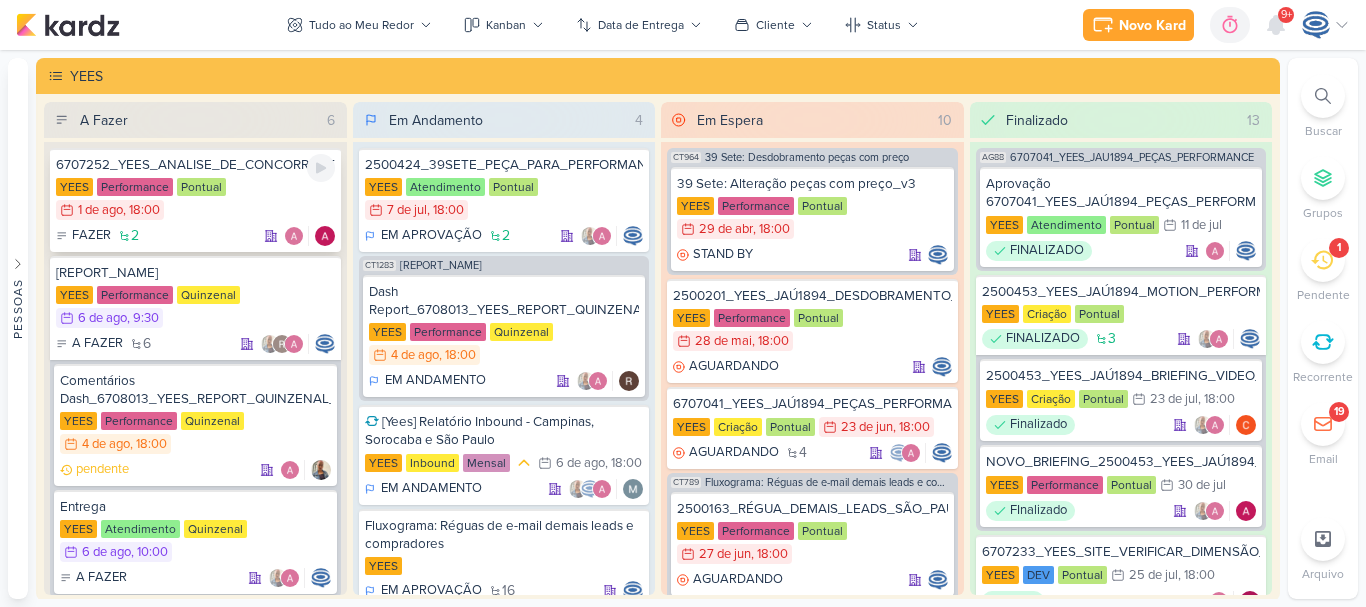 scroll, scrollTop: 0, scrollLeft: 0, axis: both 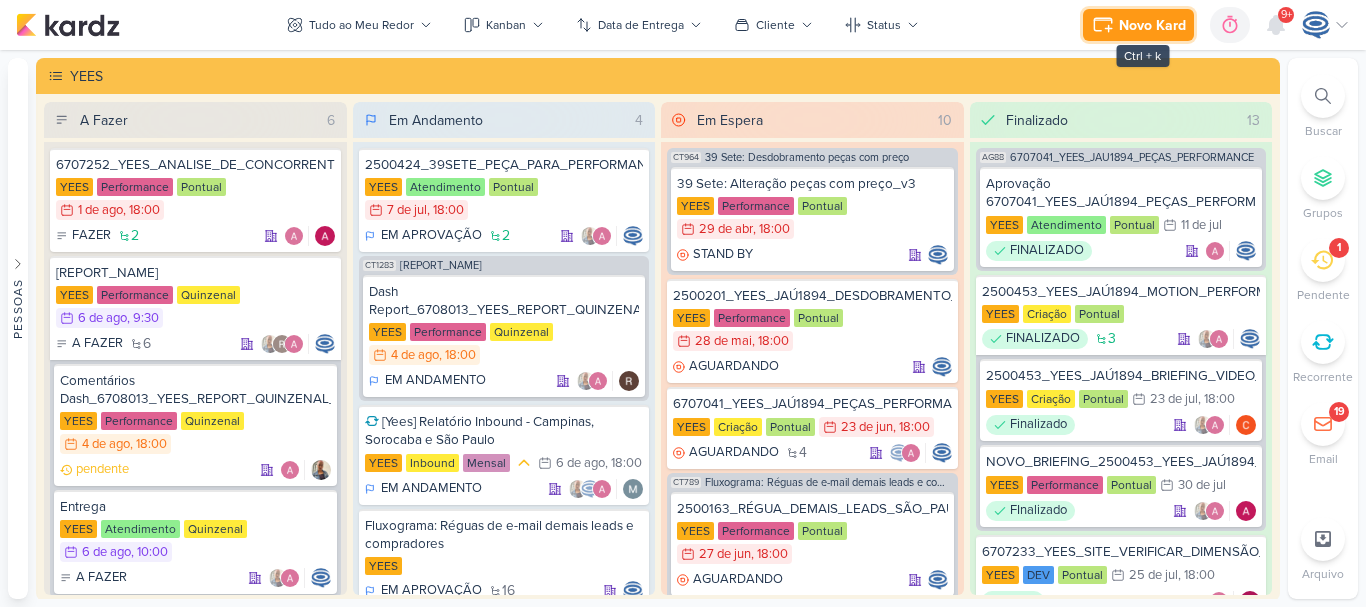 click on "Novo Kard" at bounding box center [1138, 25] 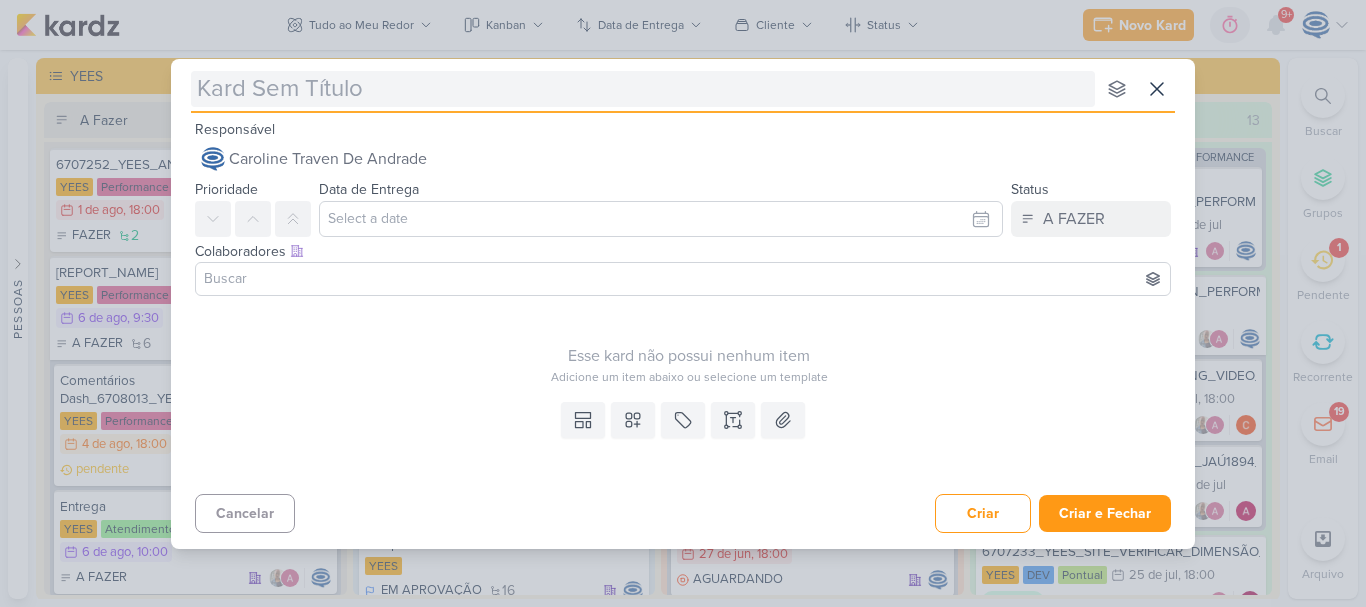 type on "6308041_YEES_VERIFICAR_SITE_JAÚ" 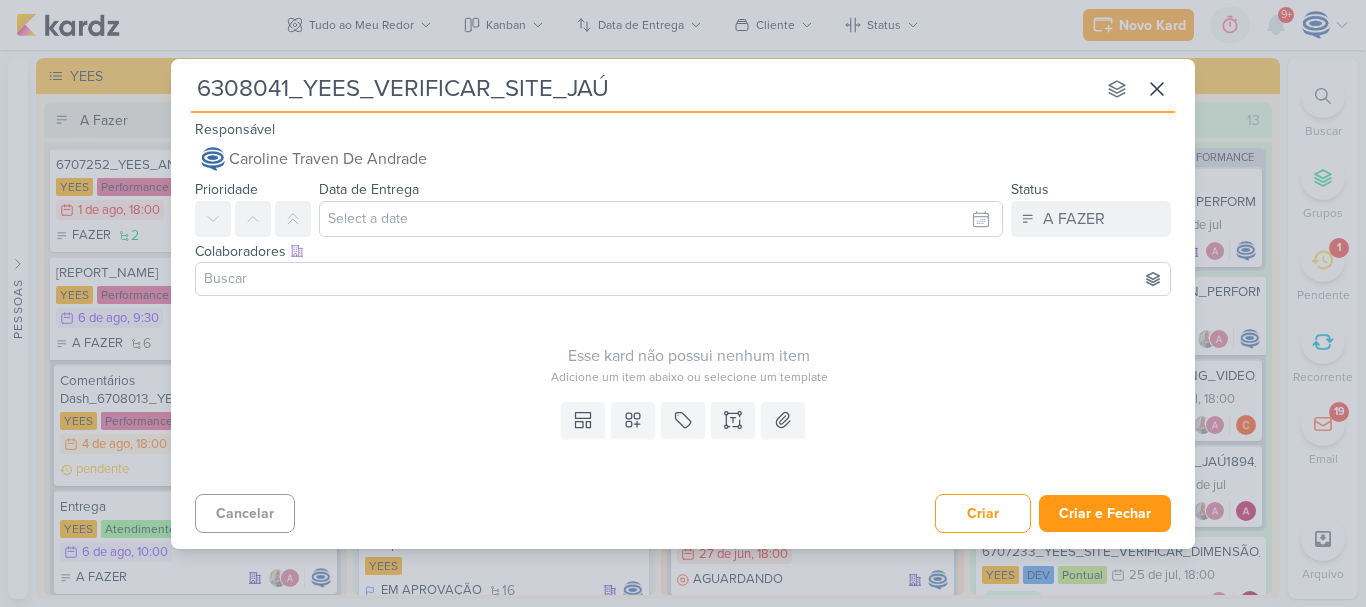 type 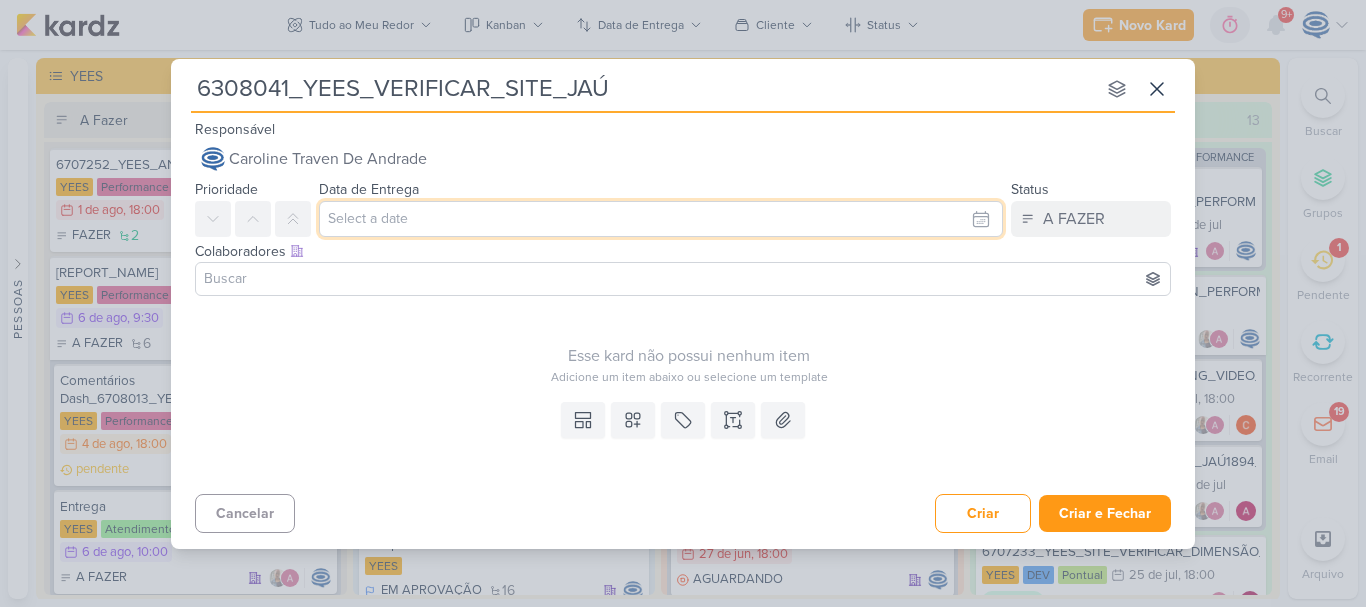 click at bounding box center (661, 219) 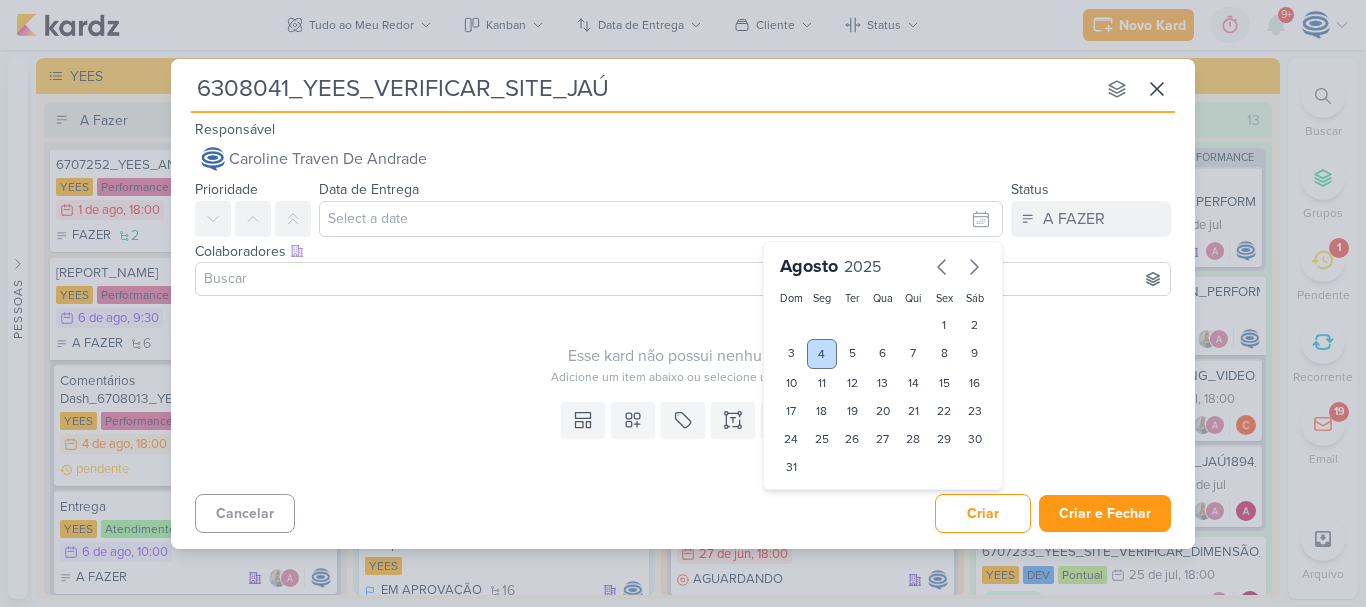 click on "4" at bounding box center [822, 354] 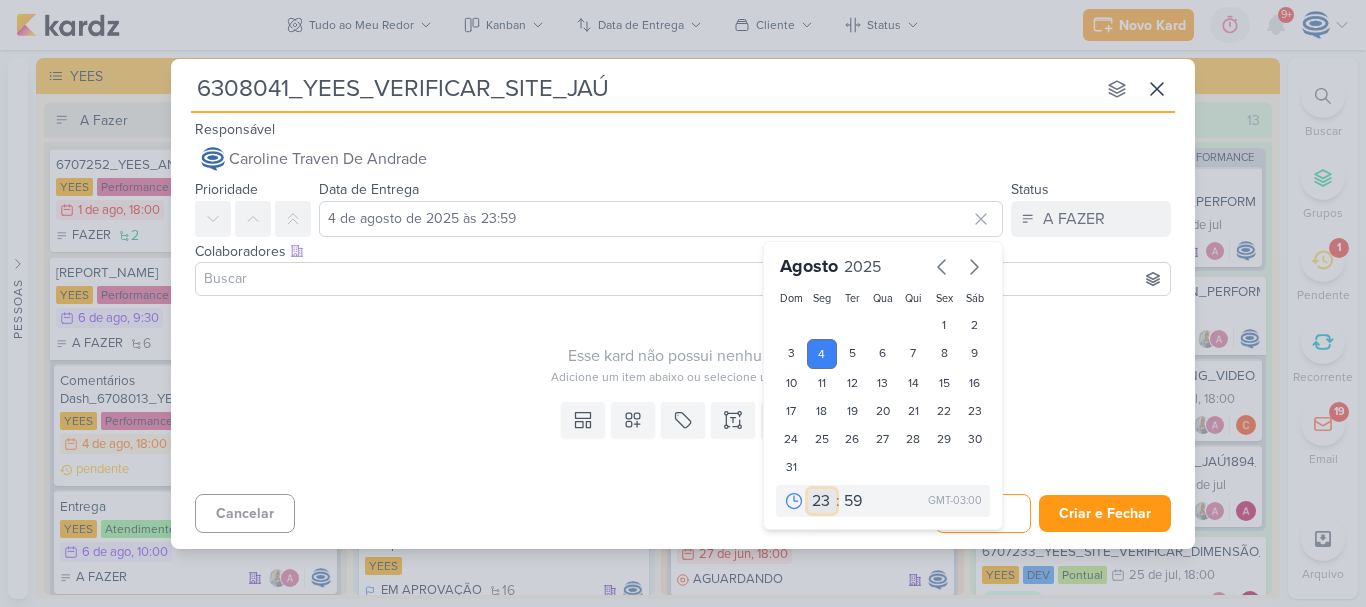 click on "00 01 02 03 04 05 06 07 08 09 10 11 12 13 14 15 16 17 18 19 20 21 22 23" at bounding box center (822, 501) 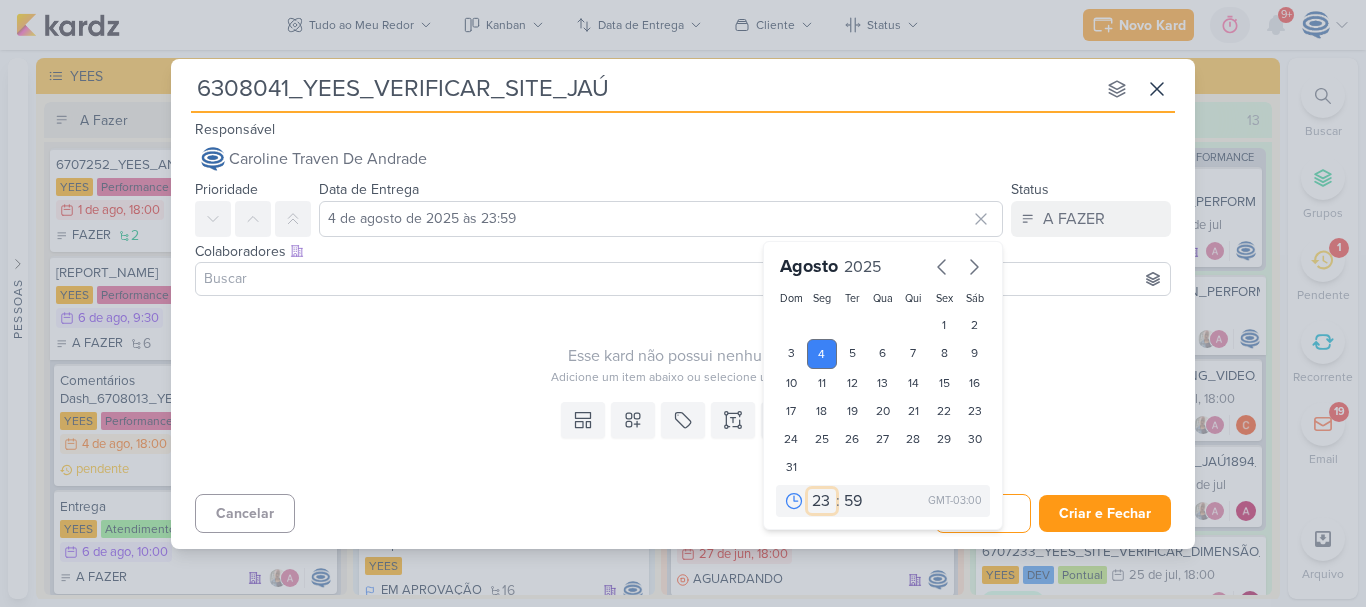 select on "18" 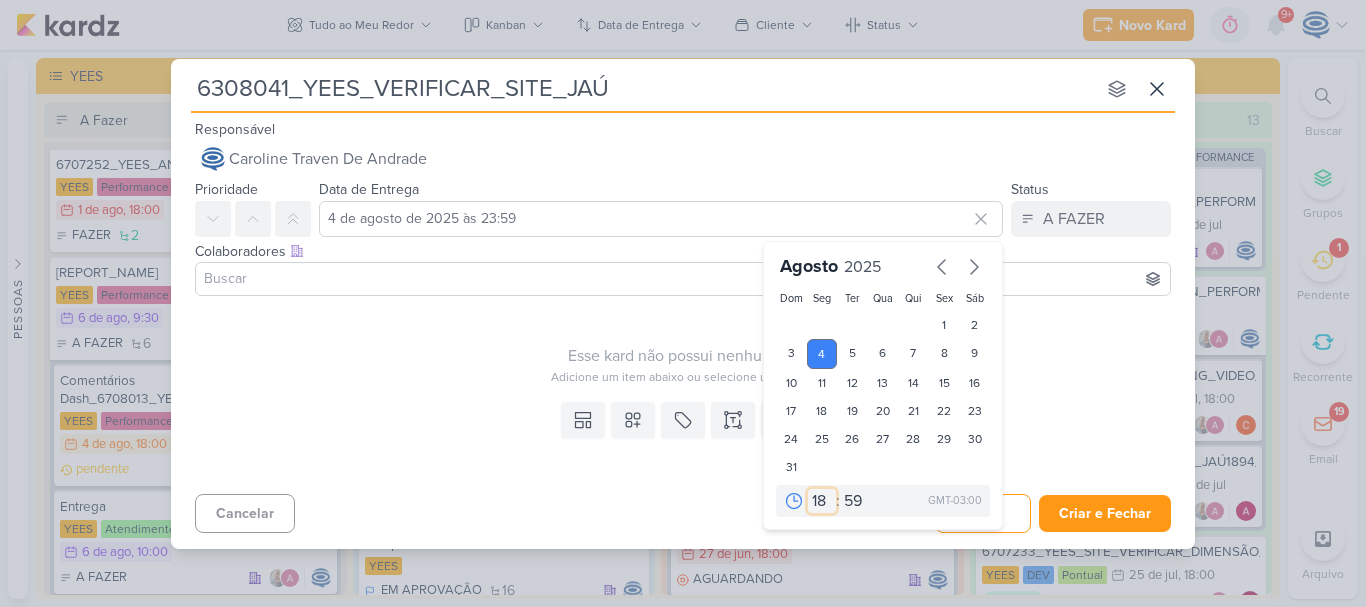 click on "00 01 02 03 04 05 06 07 08 09 10 11 12 13 14 15 16 17 18 19 20 21 22 23" at bounding box center (822, 501) 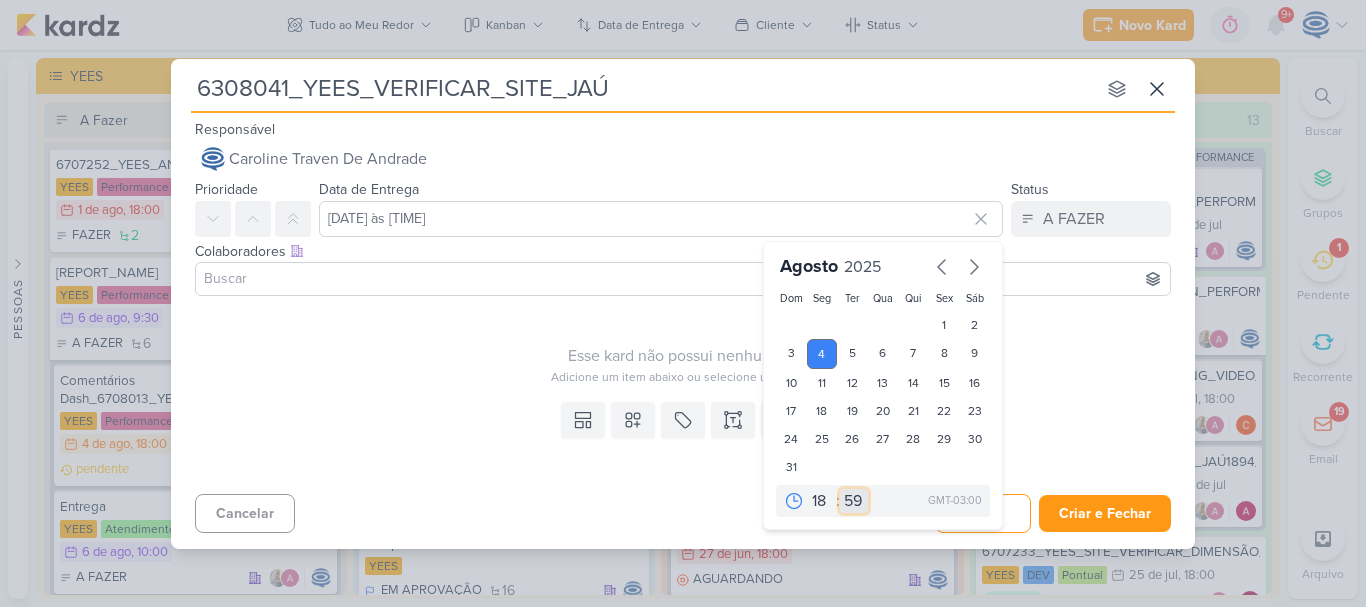 click on "00 05 10 15 20 25 30 35 40 45 50 55
59" at bounding box center (854, 501) 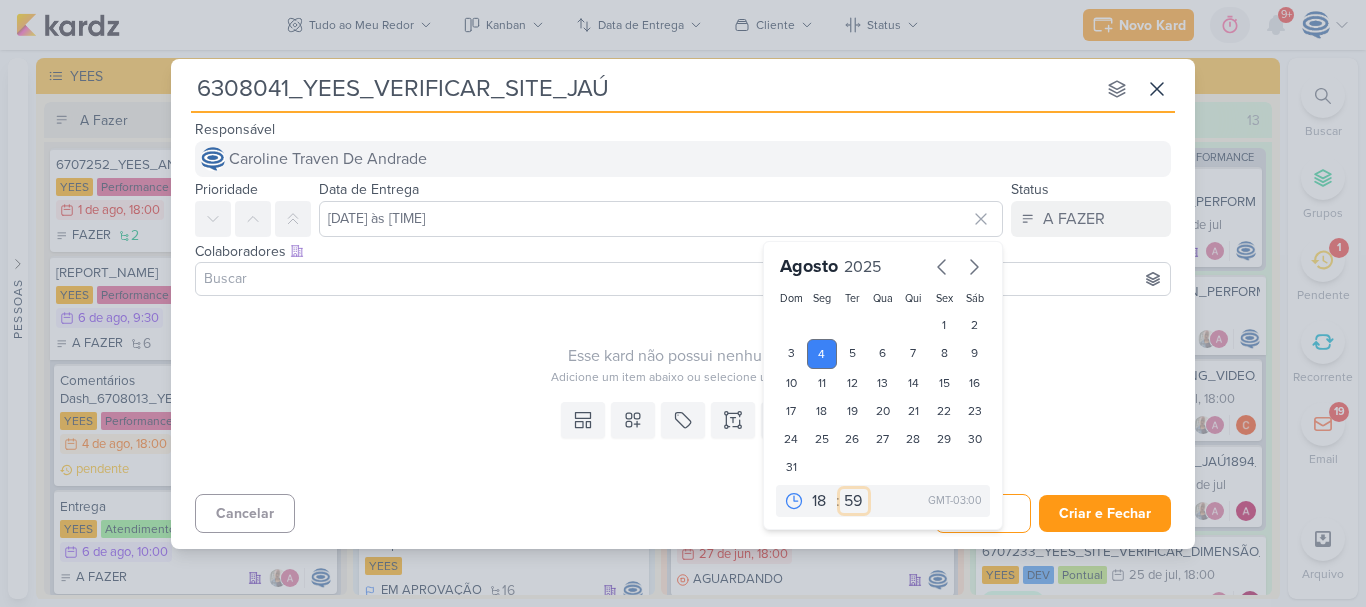 select on "0" 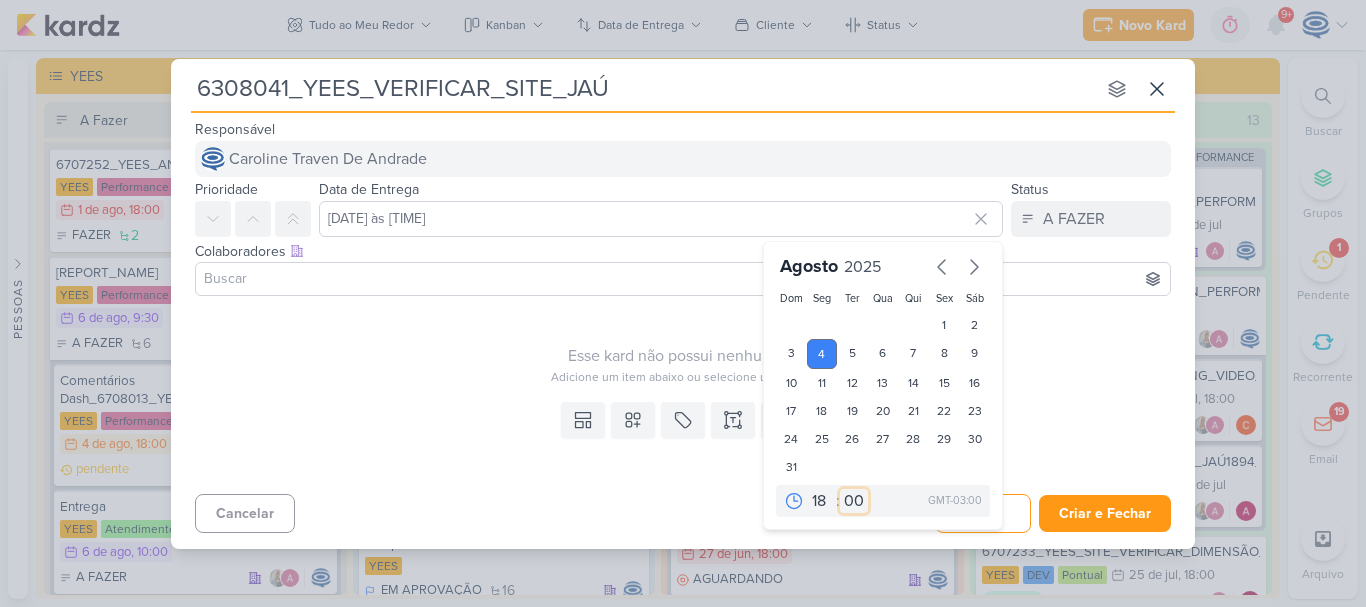 click on "00 05 10 15 20 25 30 35 40 45 50 55
59" at bounding box center [854, 501] 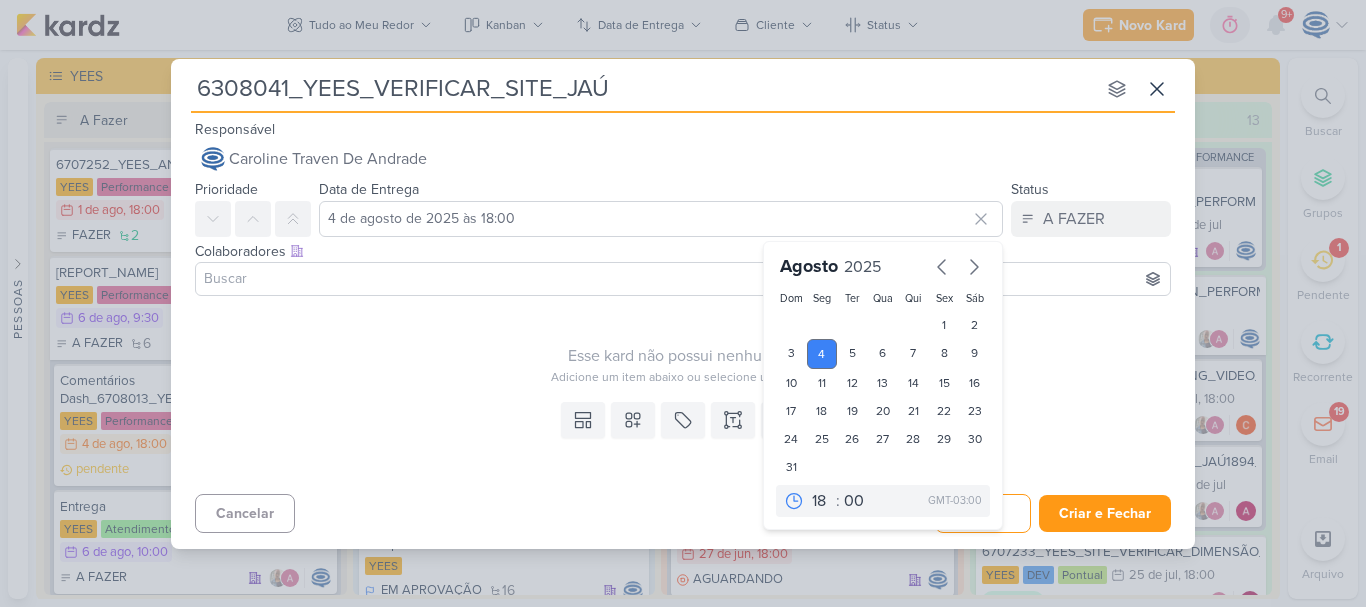 click at bounding box center [683, 279] 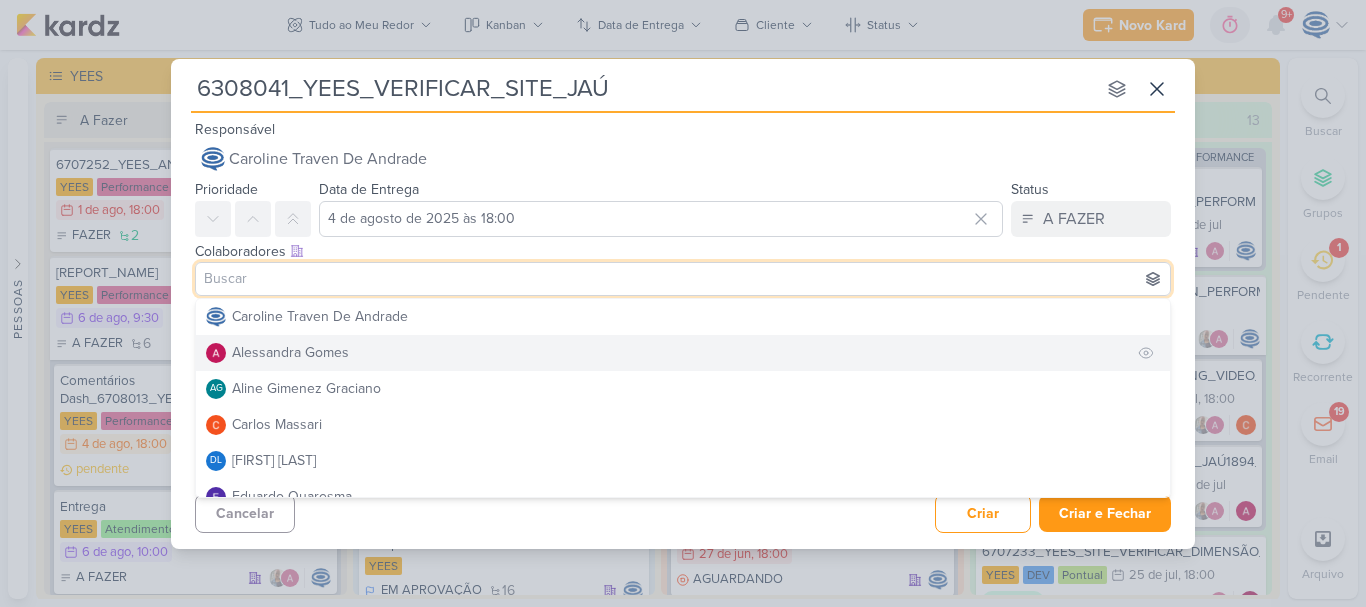 click on "Alessandra Gomes" at bounding box center [683, 353] 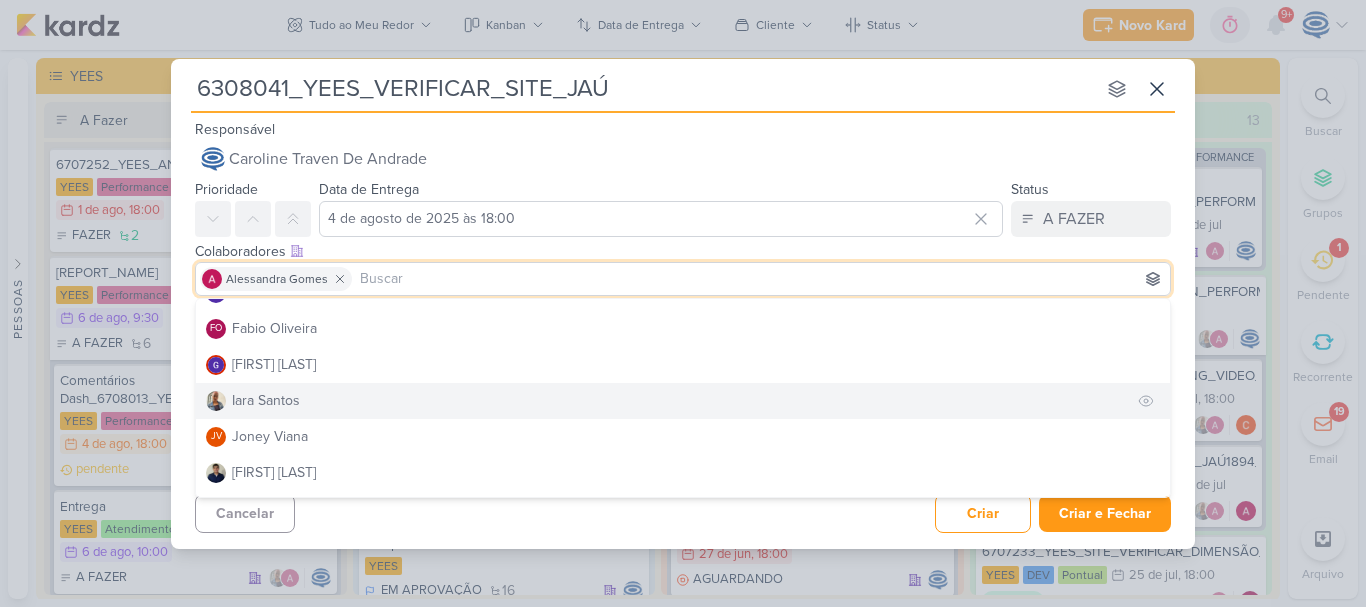 scroll, scrollTop: 195, scrollLeft: 0, axis: vertical 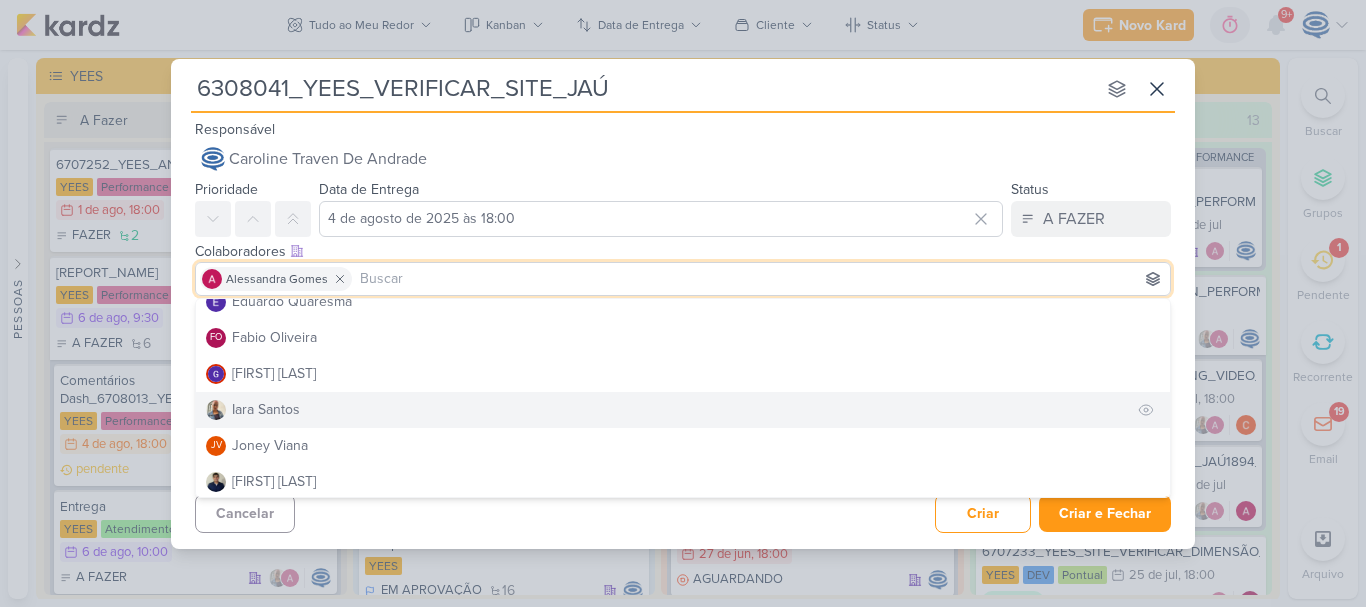 click on "Iara Santos" at bounding box center (683, 410) 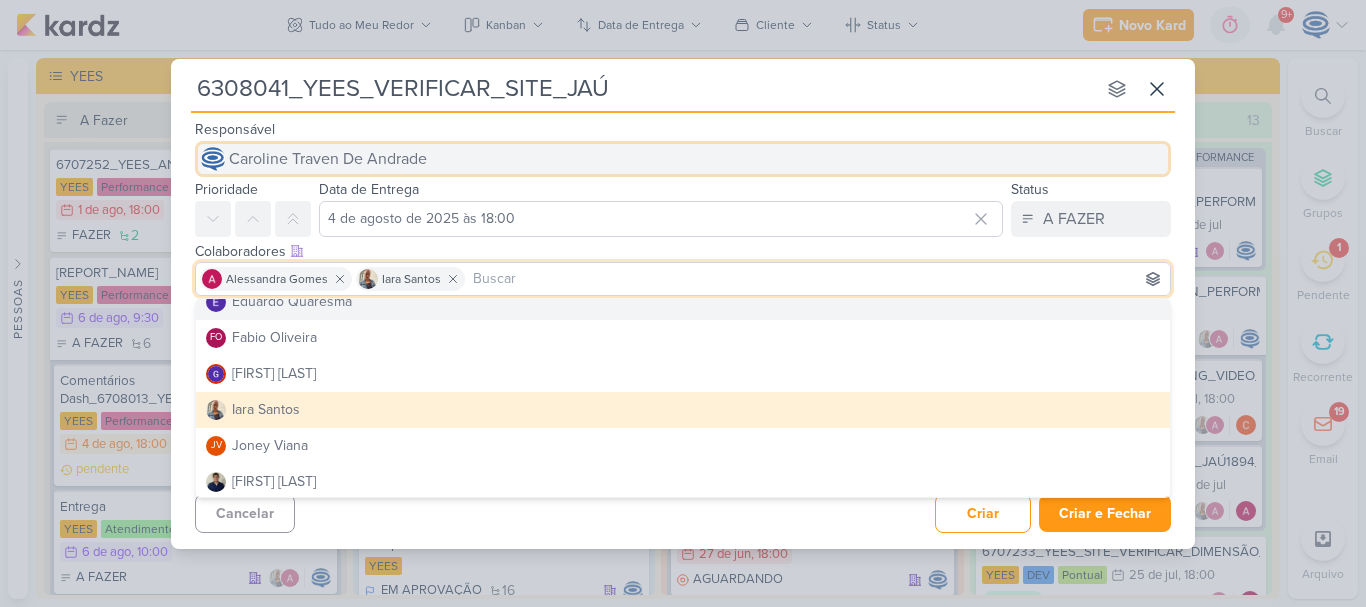 click on "Caroline Traven De Andrade" at bounding box center [328, 159] 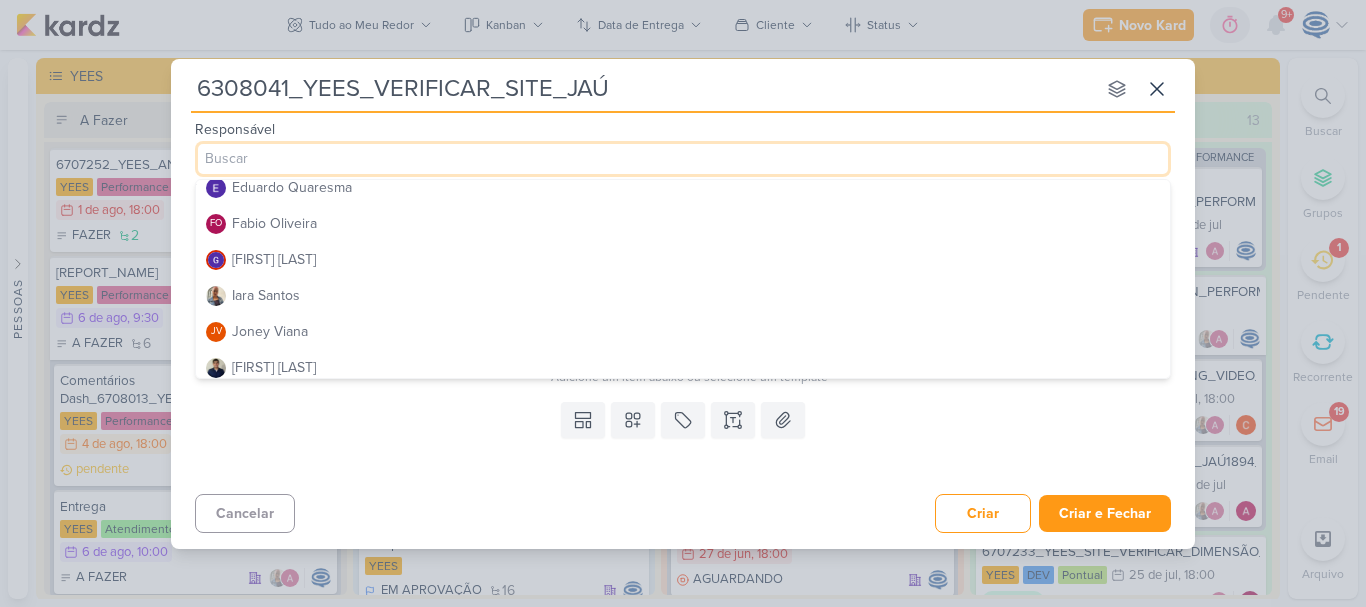 scroll, scrollTop: 189, scrollLeft: 0, axis: vertical 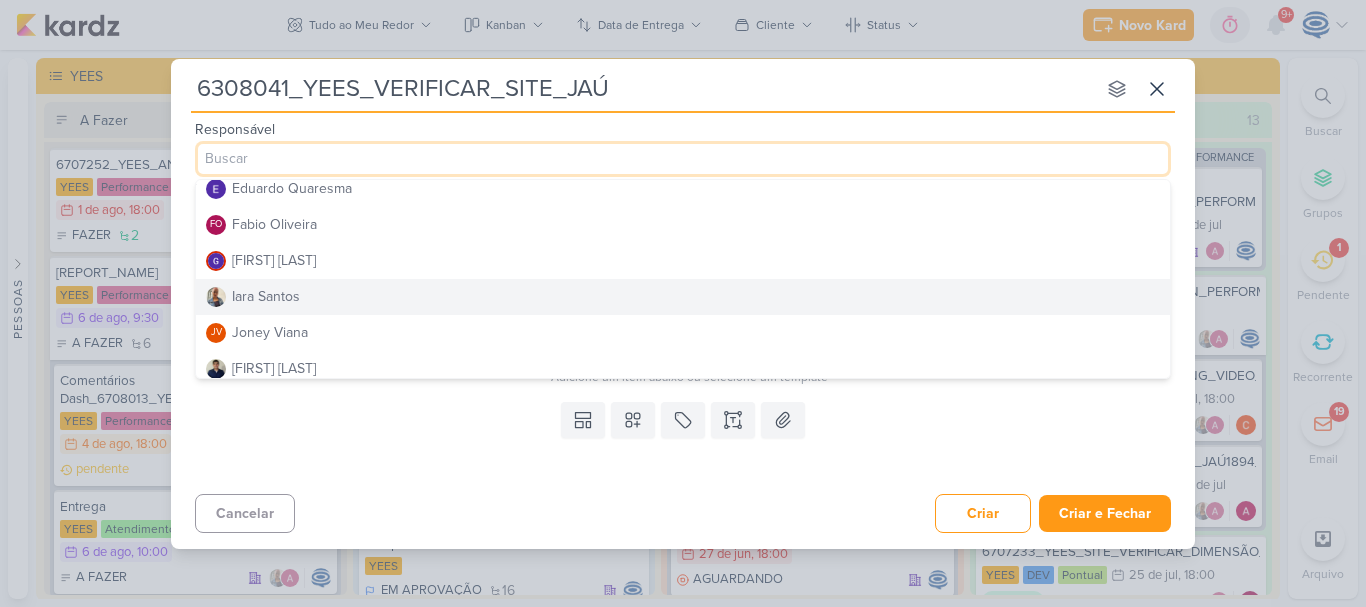 click on "Iara Santos" at bounding box center (266, 296) 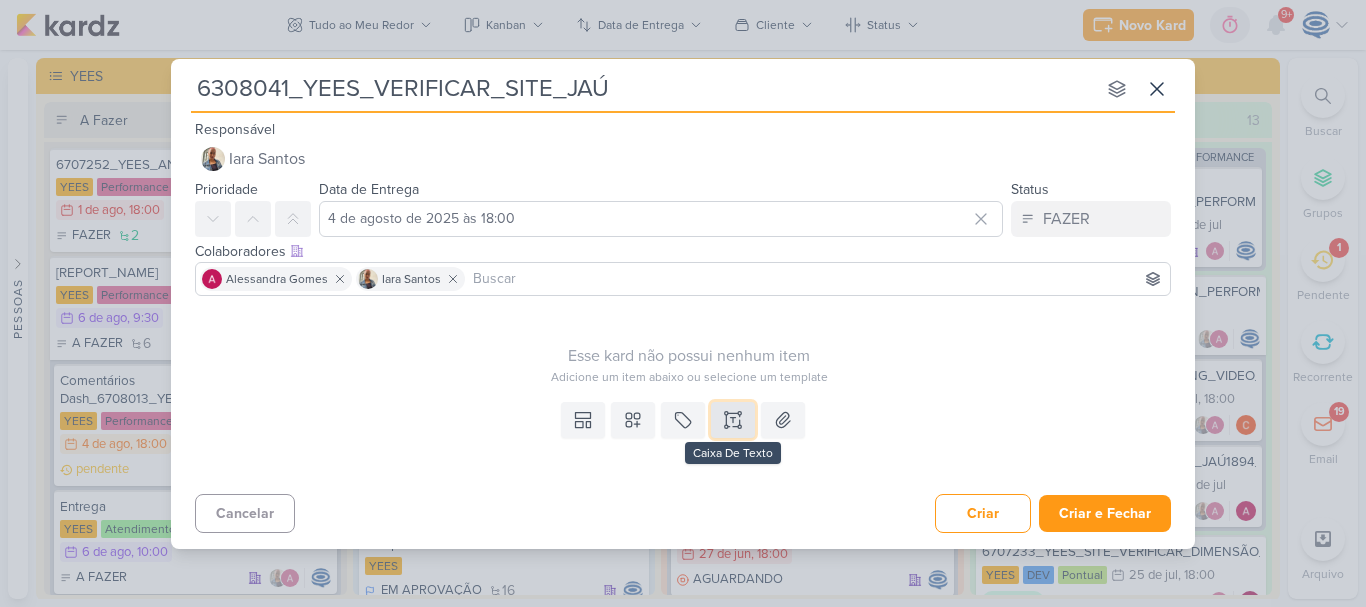 click 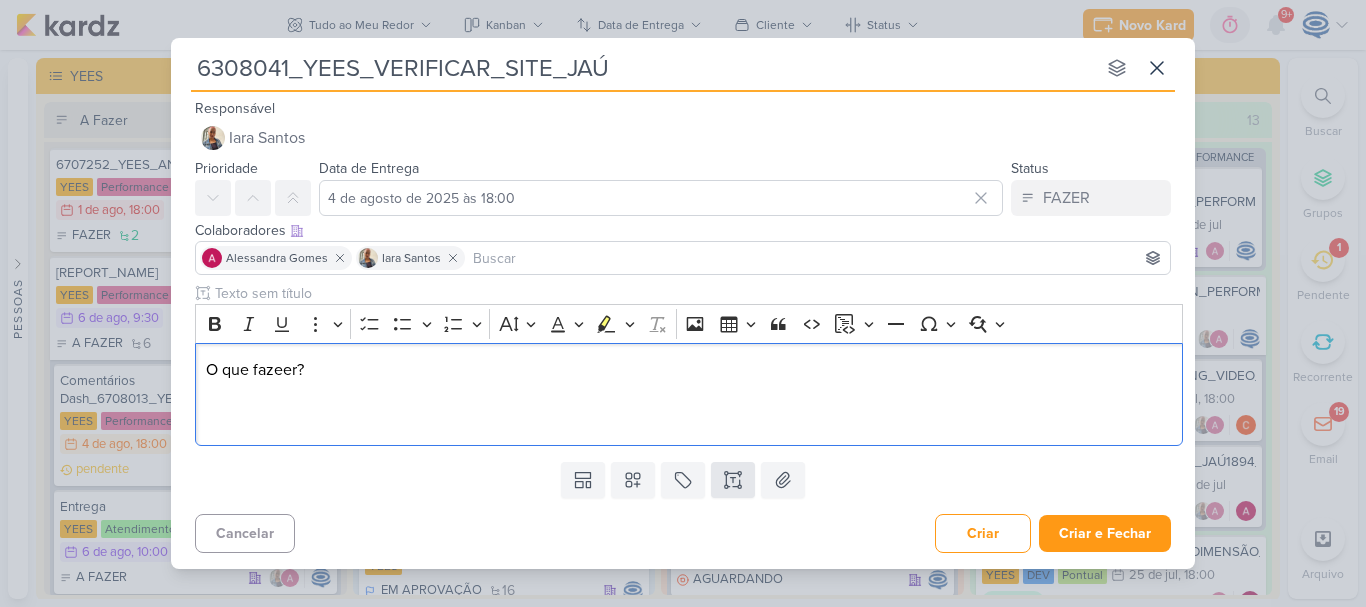 click on "O que fazeer?" at bounding box center (689, 394) 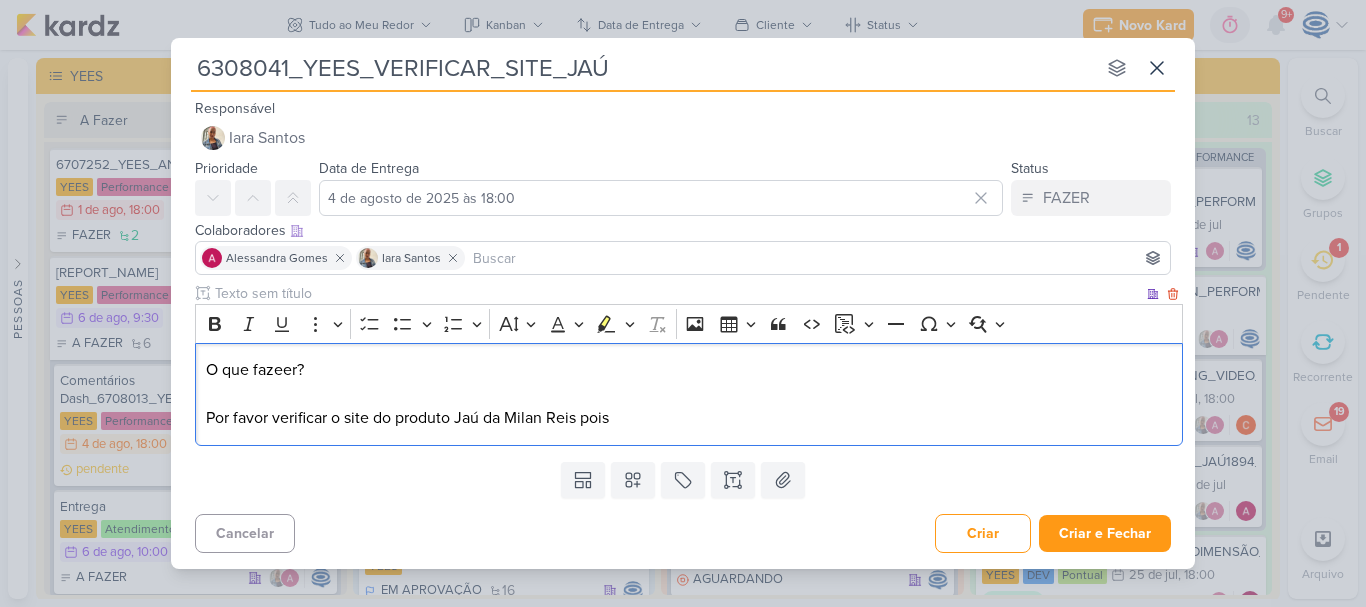 click on "O que fazeer?  Por favor verificar o site do produto Jaú da Milan Reis pois" at bounding box center [689, 394] 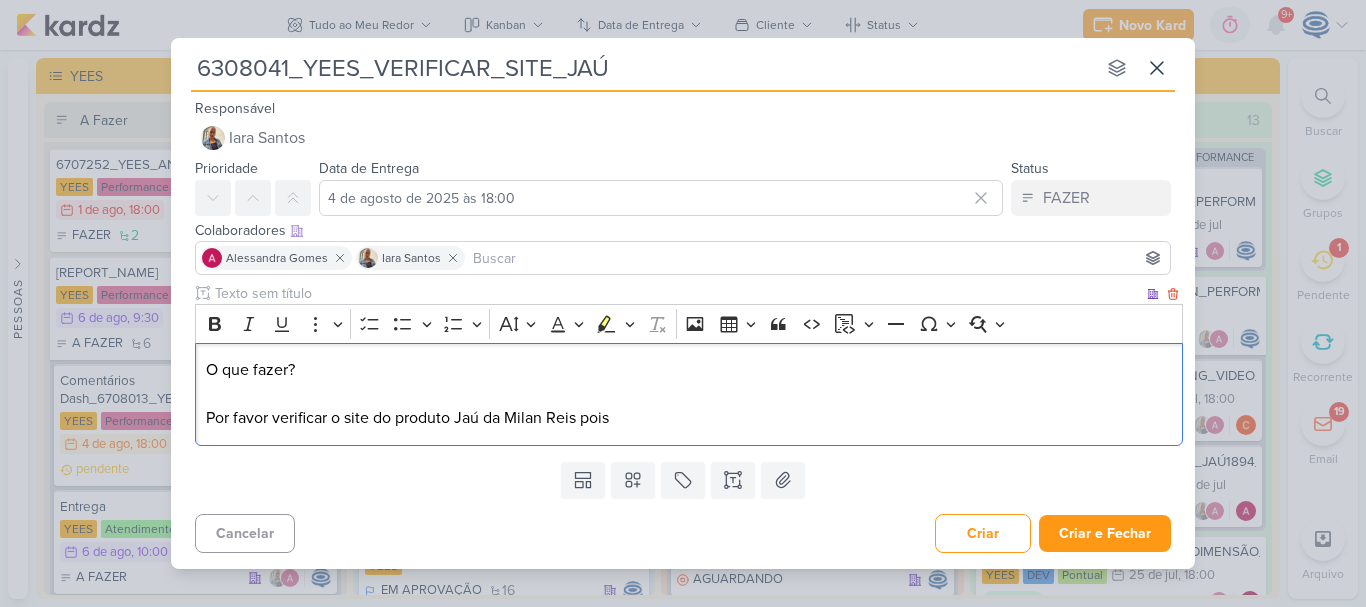 click on "O que fazer?  Por favor verificar o site do produto Jaú da Milan Reis pois" at bounding box center (689, 394) 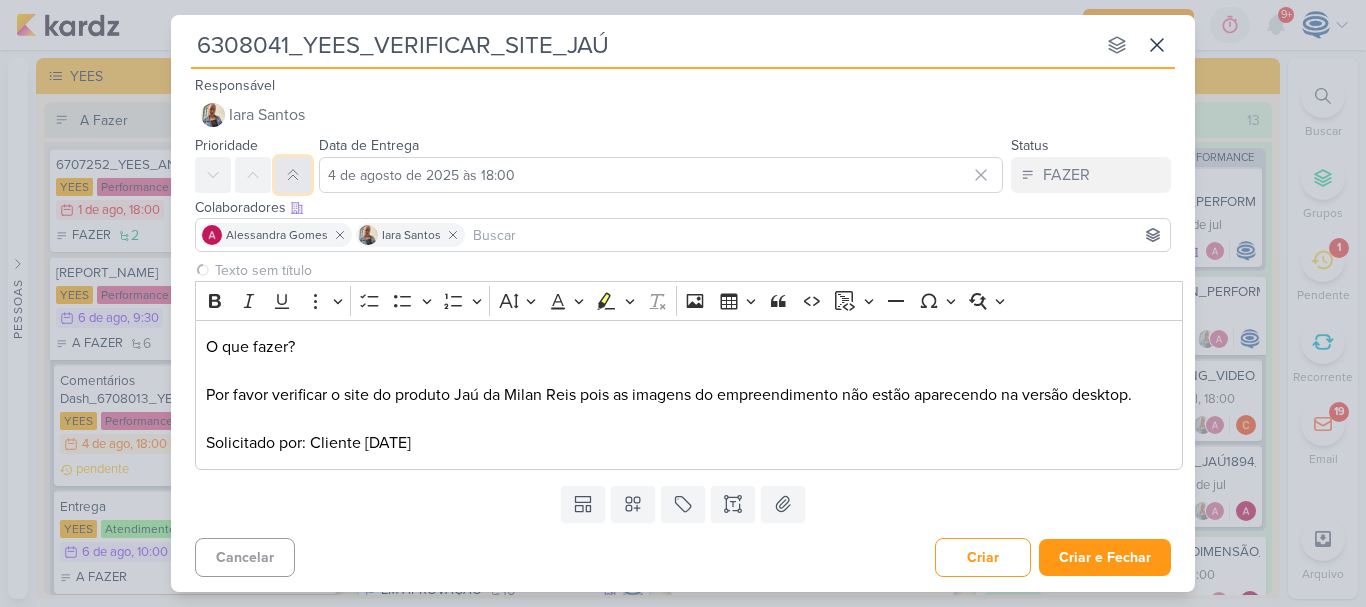 click 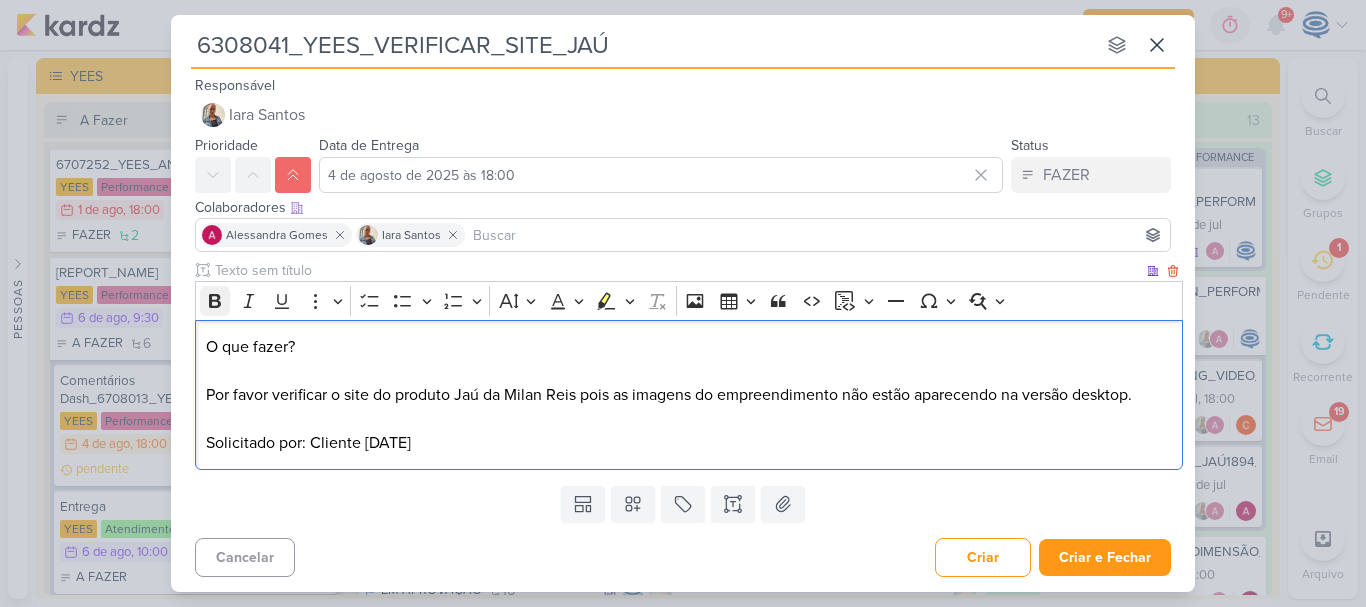 drag, startPoint x: 310, startPoint y: 335, endPoint x: 213, endPoint y: 298, distance: 103.81715 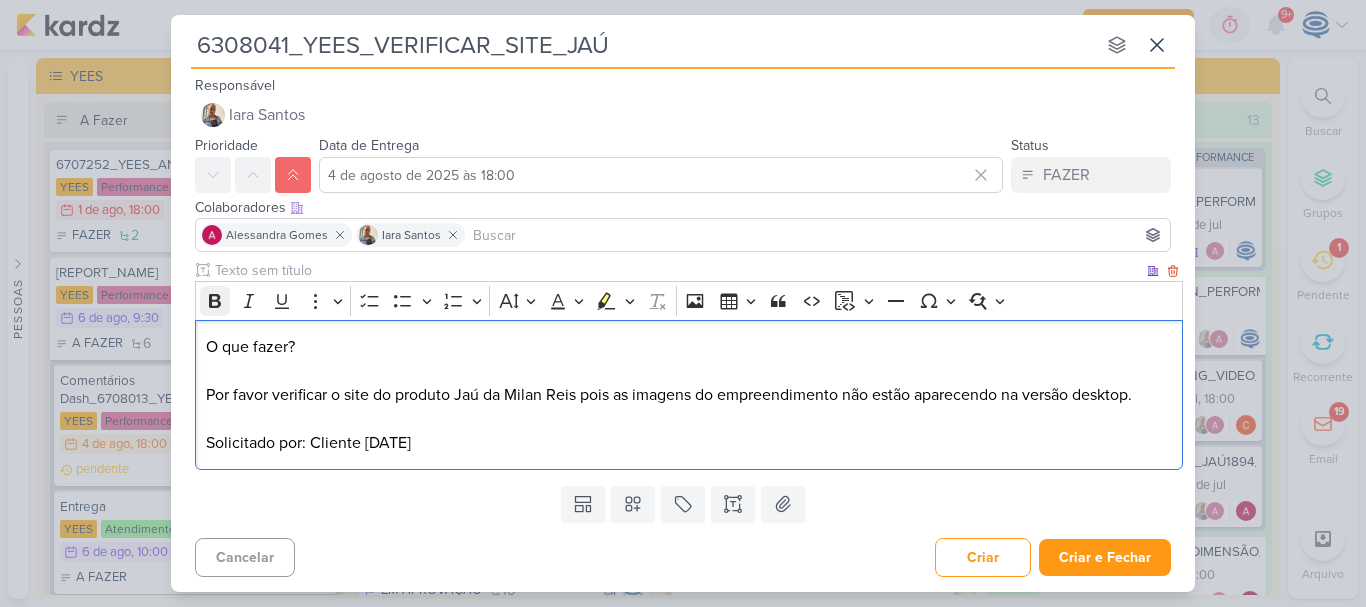 click on "Rich Text Editor Bold Italic Underline More To-do List Bulleted List Bulleted List Numbered List Numbered List Font Size Font Color Remove color Highlight Highlight Remove Format Insert image Insert table Block quote Code Insert code block Insert code block Horizontal line Special characters Find and replace O que fazer?  Por favor verificar o site do produto Jaú da Milan Reis pois as imagens do empreendimento não estão aparecendo na versão desktop.  Solicitado por: Cliente [DATE]" at bounding box center [689, 375] 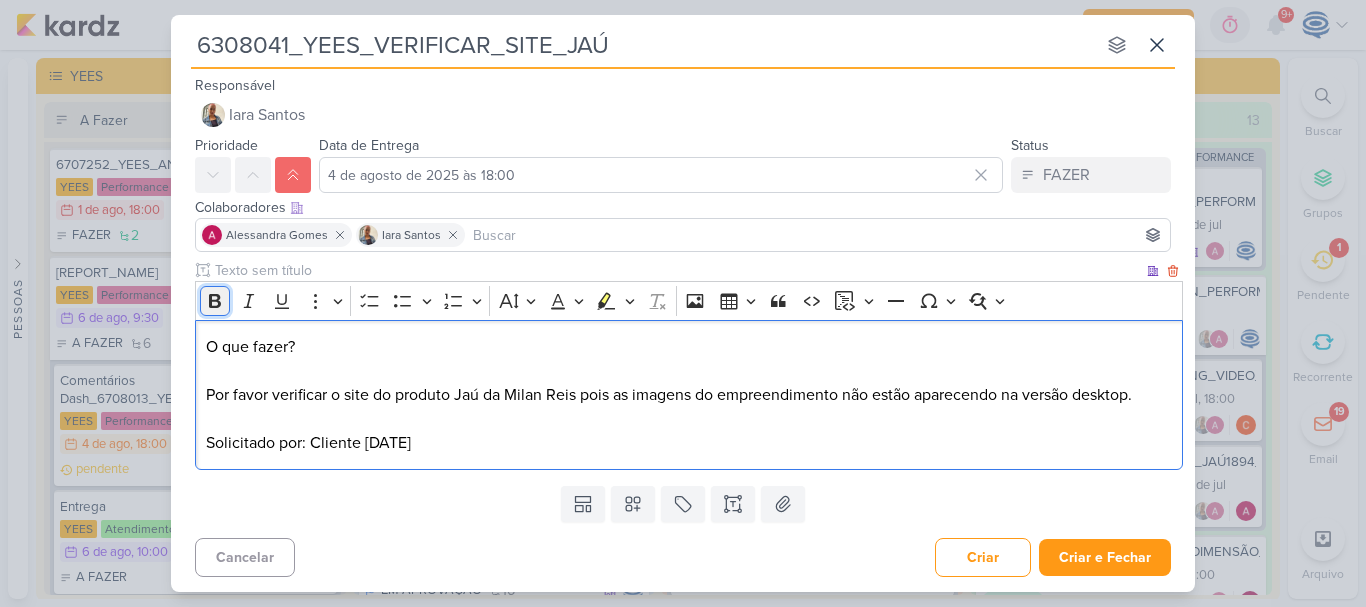 click 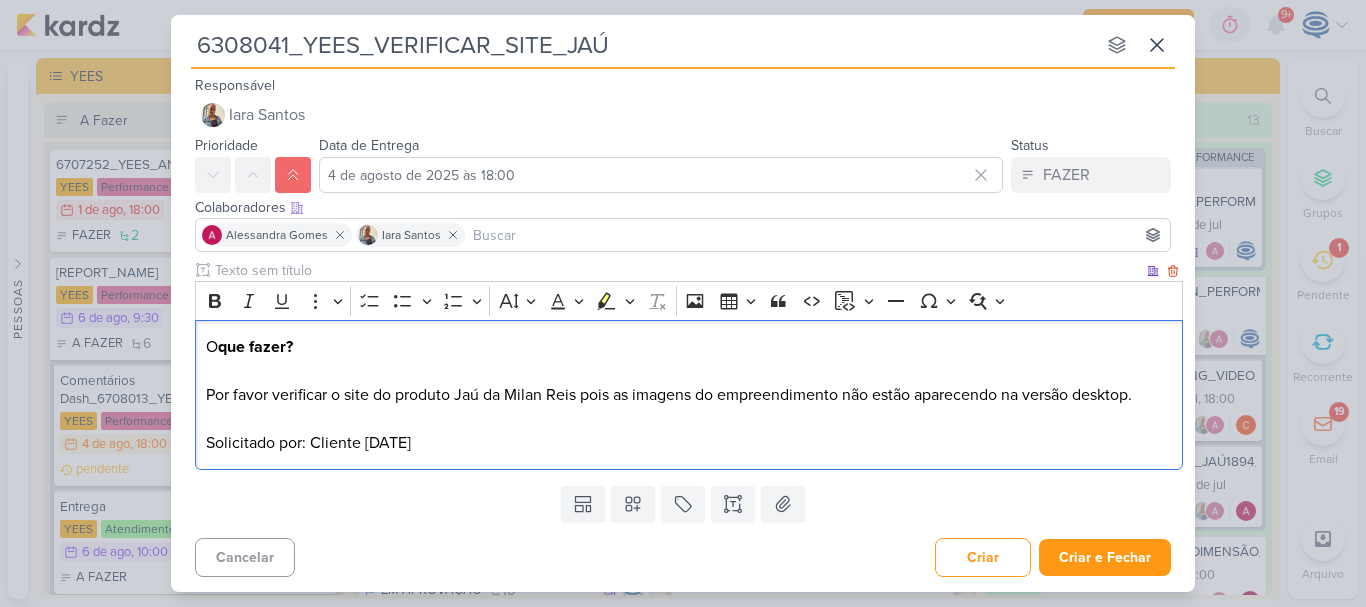 click on "O que fazer?  Por favor verificar o site do produto Jaú da Milan Reis pois as imagens do empreendimento não estão aparecendo na versão desktop.  Solicitado por: Cliente [DATE]" at bounding box center [689, 395] 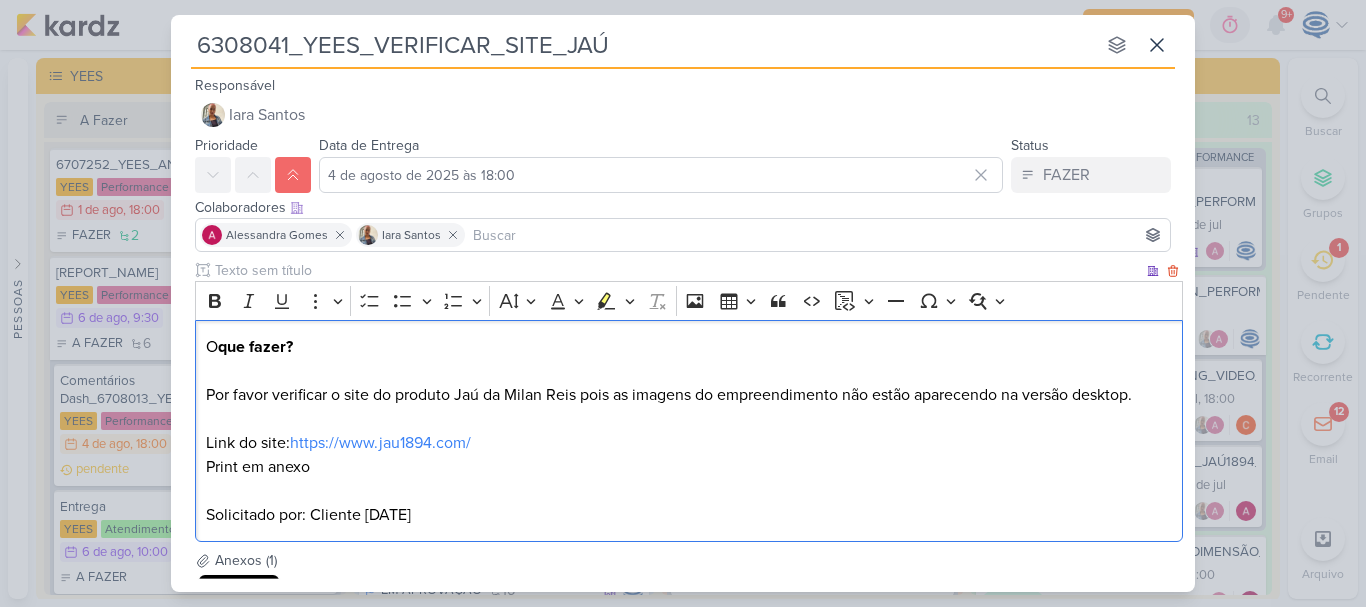 click on "O que fazer?  Por favor verificar o site do produto Jaú da Milan Reis pois as imagens do empreendimento não estão aparecendo na versão desktop.  Link do site:  https://www.jau1894.com/ ⁠⁠⁠⁠⁠⁠⁠Print em anexo Solicitado por: Cliente [DATE]" at bounding box center (689, 431) 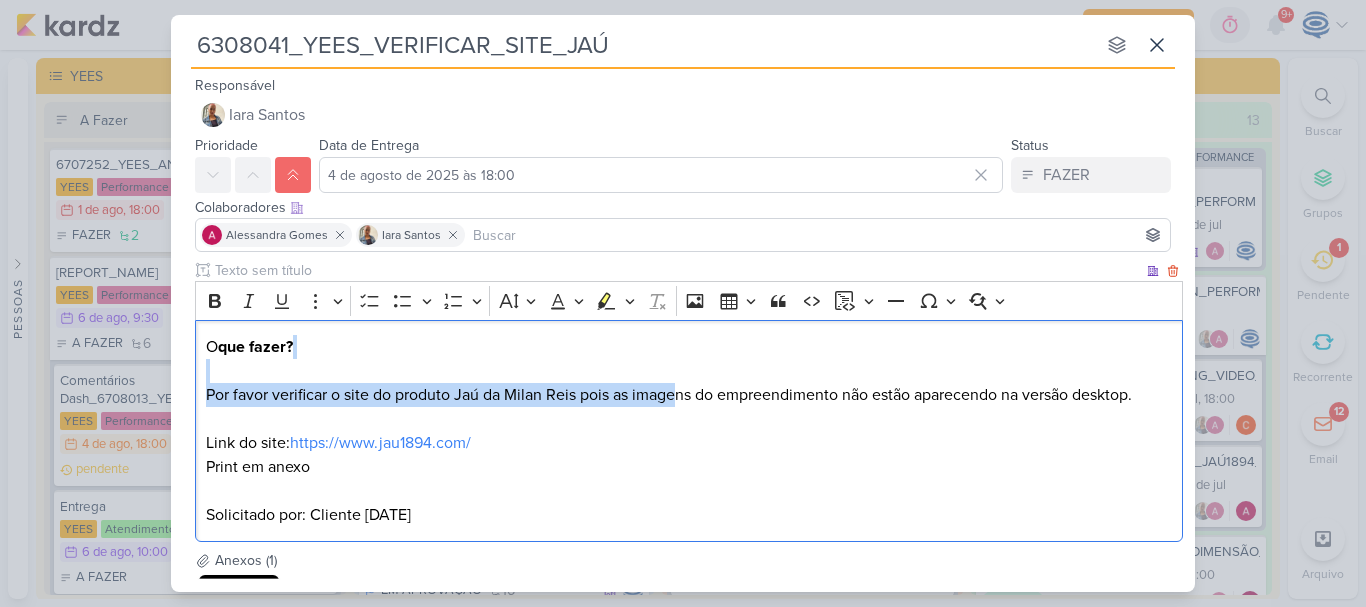 drag, startPoint x: 677, startPoint y: 399, endPoint x: 773, endPoint y: 383, distance: 97.3242 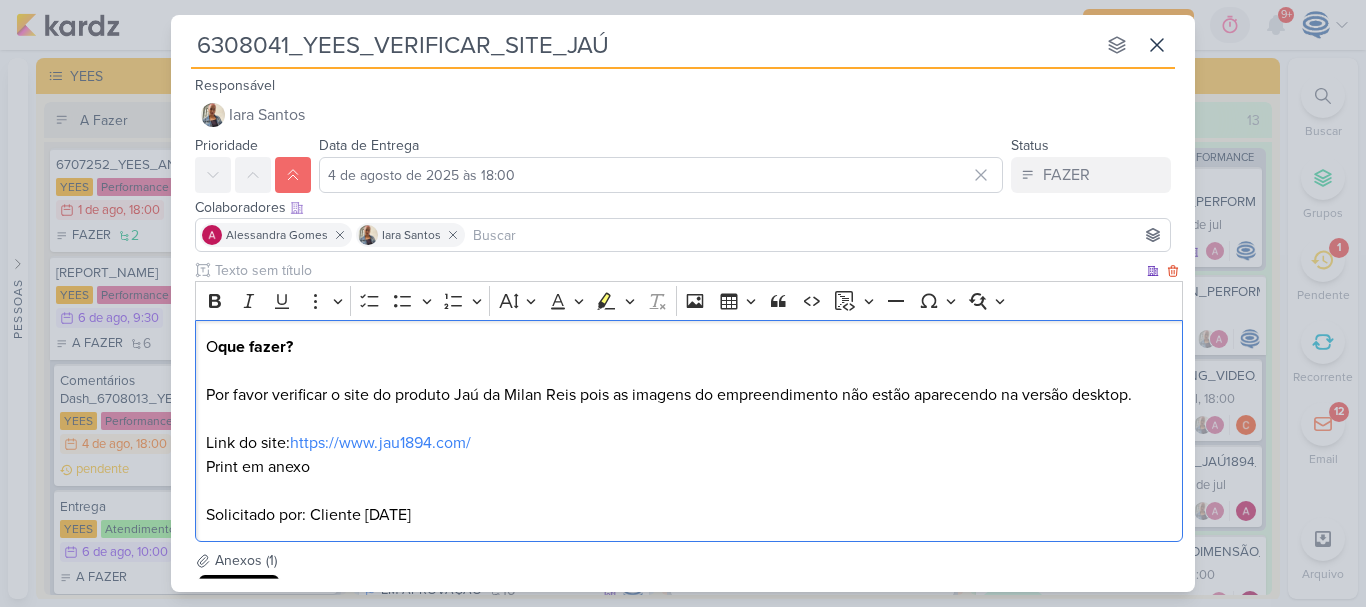 click on "O que fazer? Por favor verificar o site do produto Jaú da [PERSON] pois as imagens do empreendimento não estão aparecendo na versão desktop. Link do site: https://www.jau1894.com/ Print em anexo Solicitado por: Cliente [DATE]" at bounding box center (689, 431) 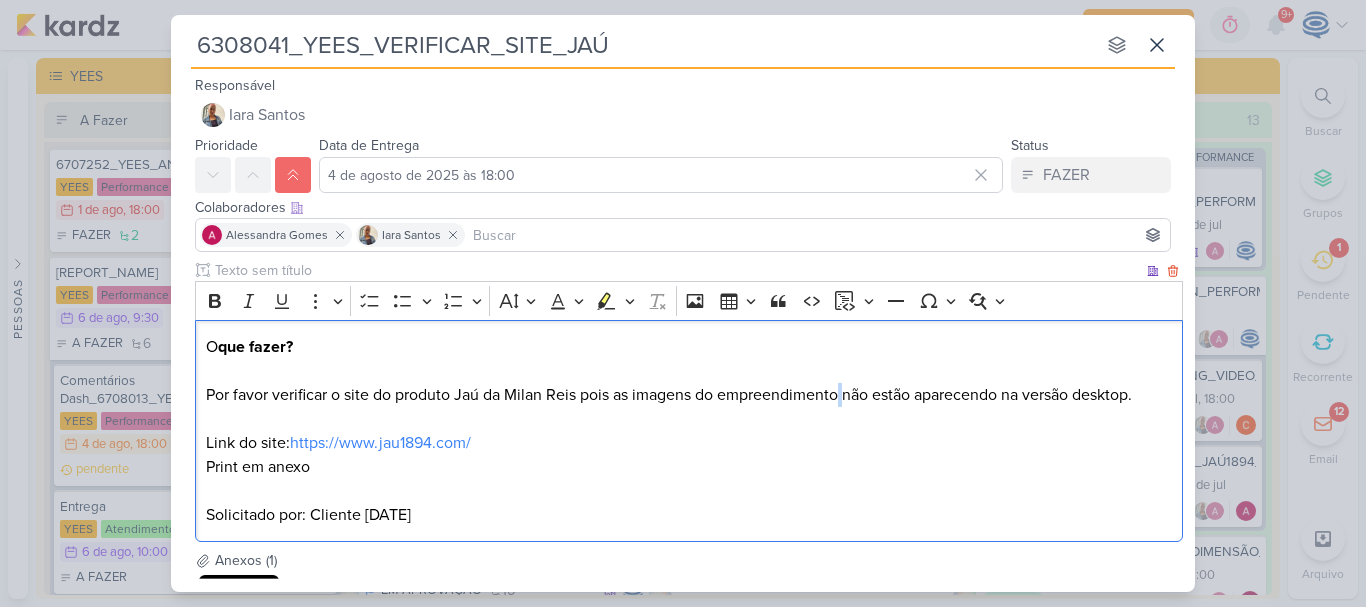 click on "O que fazer? Por favor verificar o site do produto Jaú da [PERSON] pois as imagens do empreendimento não estão aparecendo na versão desktop. Link do site: https://www.jau1894.com/ Print em anexo Solicitado por: Cliente [DATE]" at bounding box center [689, 431] 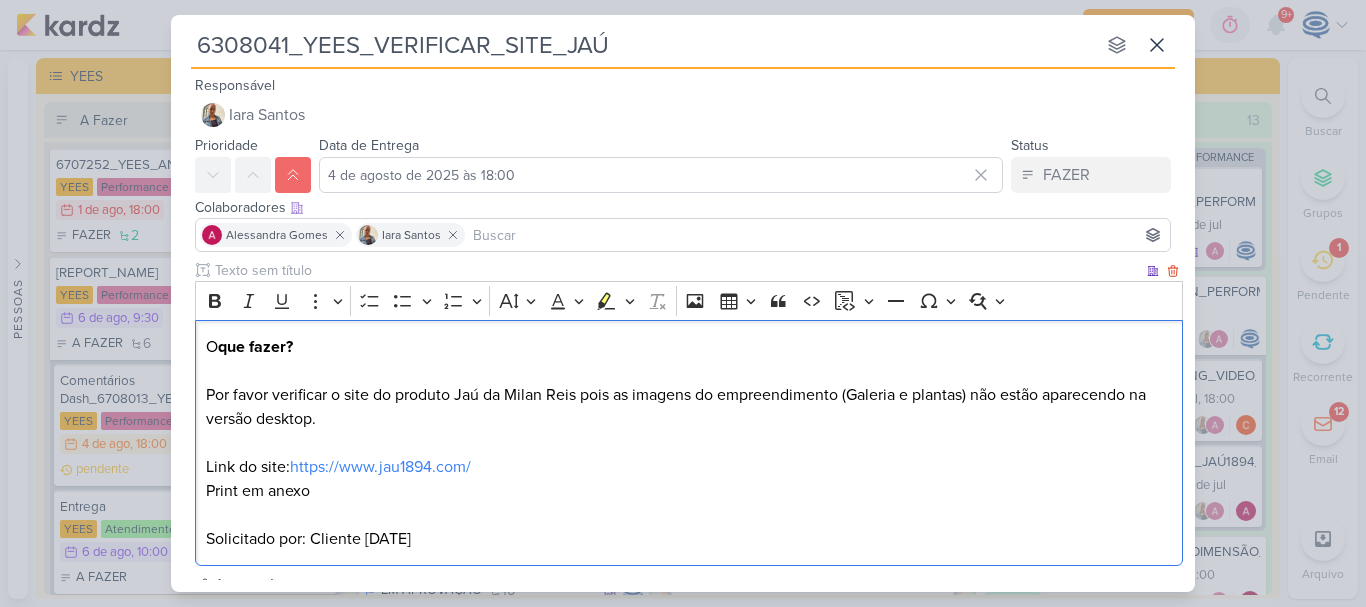 scroll, scrollTop: 214, scrollLeft: 0, axis: vertical 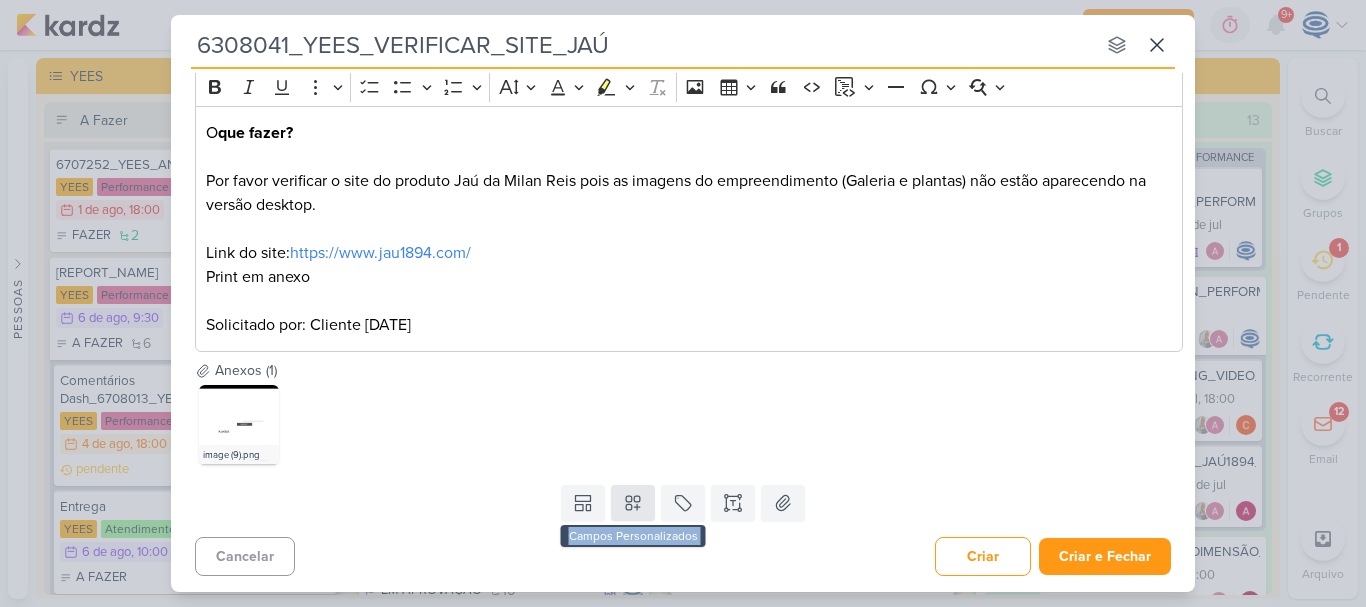 drag, startPoint x: 636, startPoint y: 522, endPoint x: 621, endPoint y: 496, distance: 30.016663 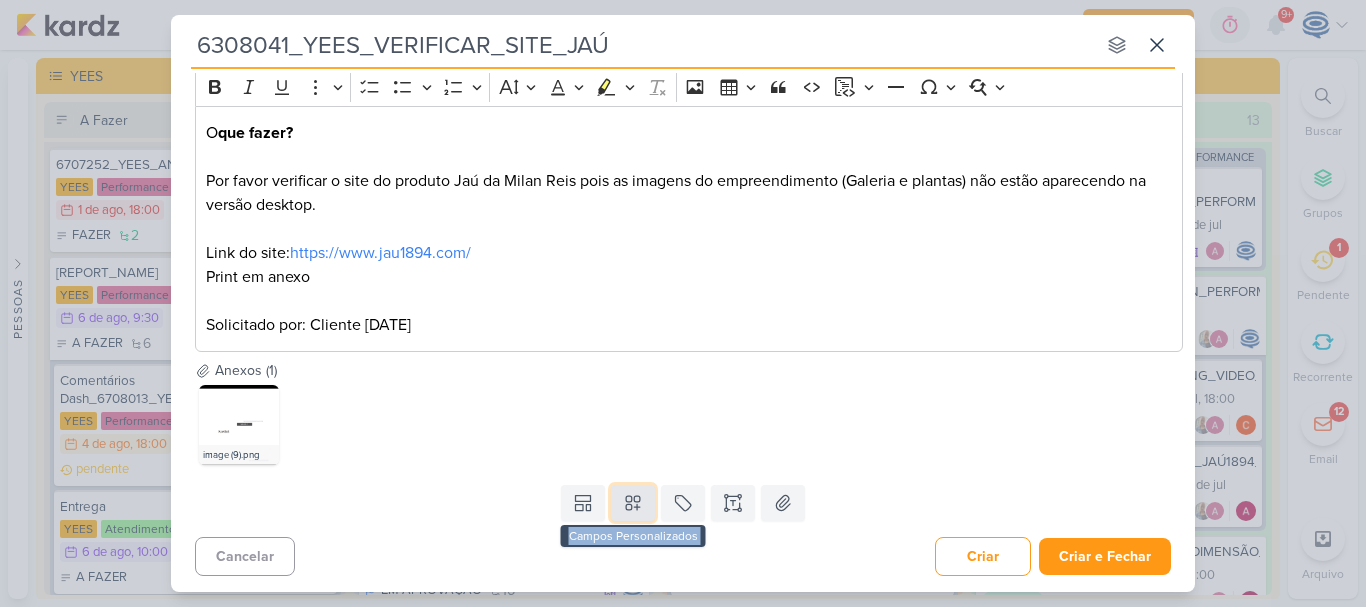 click 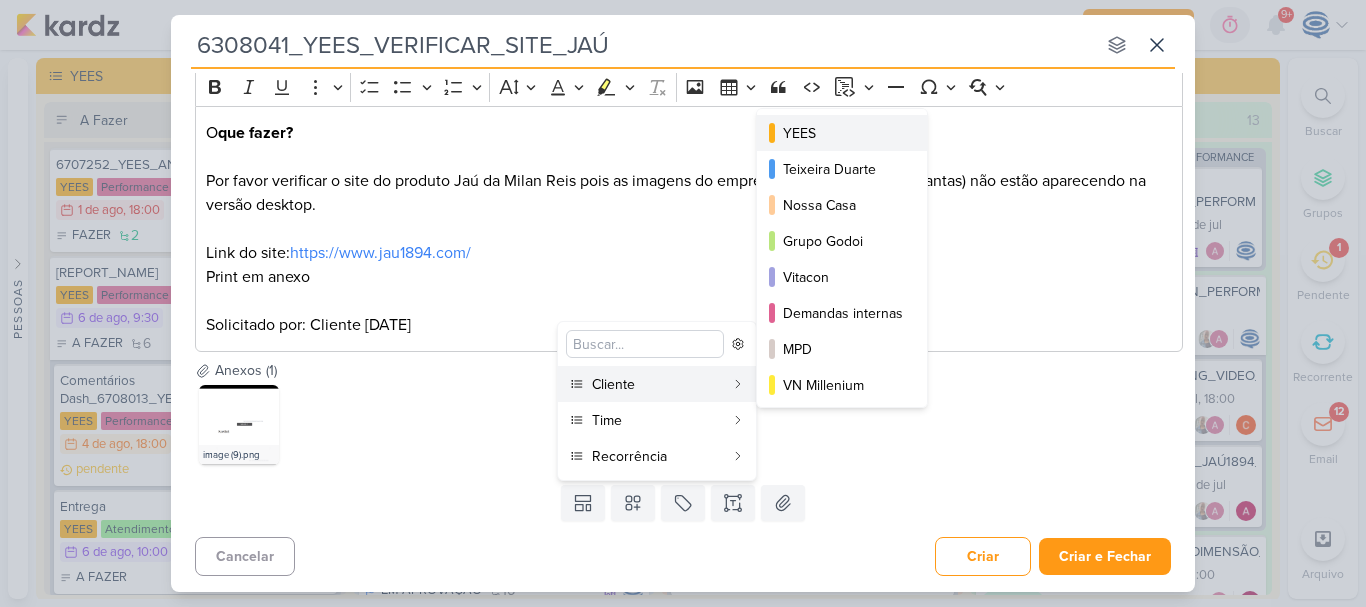 click on "YEES" at bounding box center [843, 133] 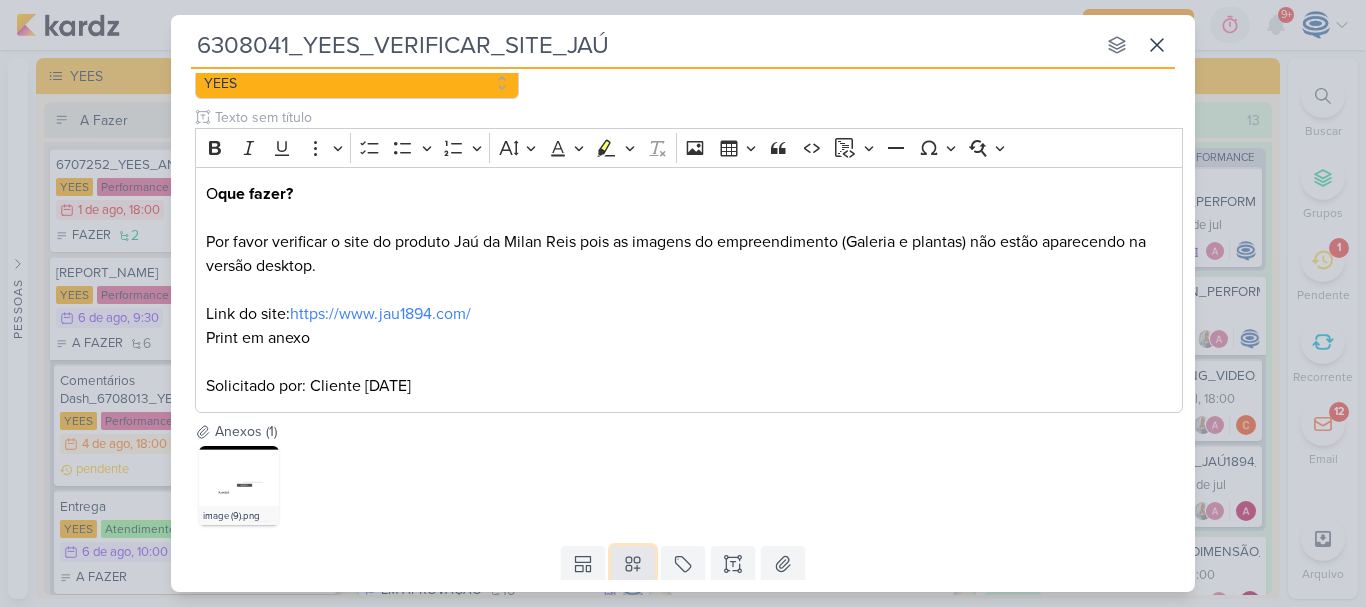 click 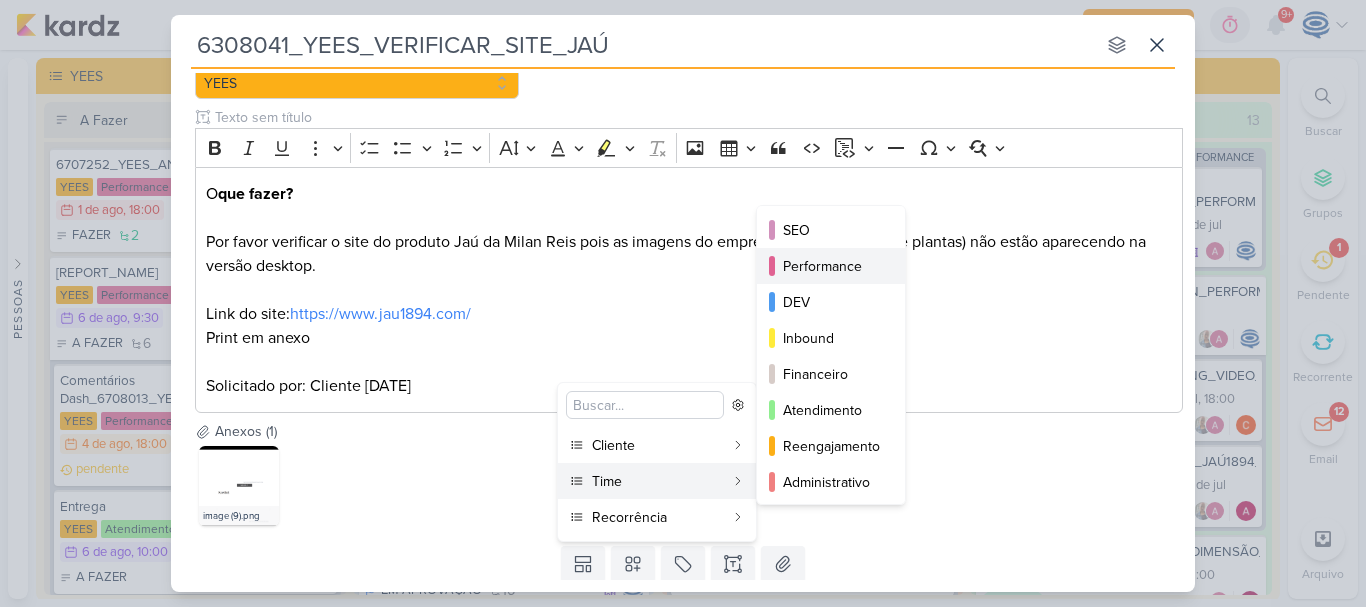 click on "Performance" at bounding box center [832, 266] 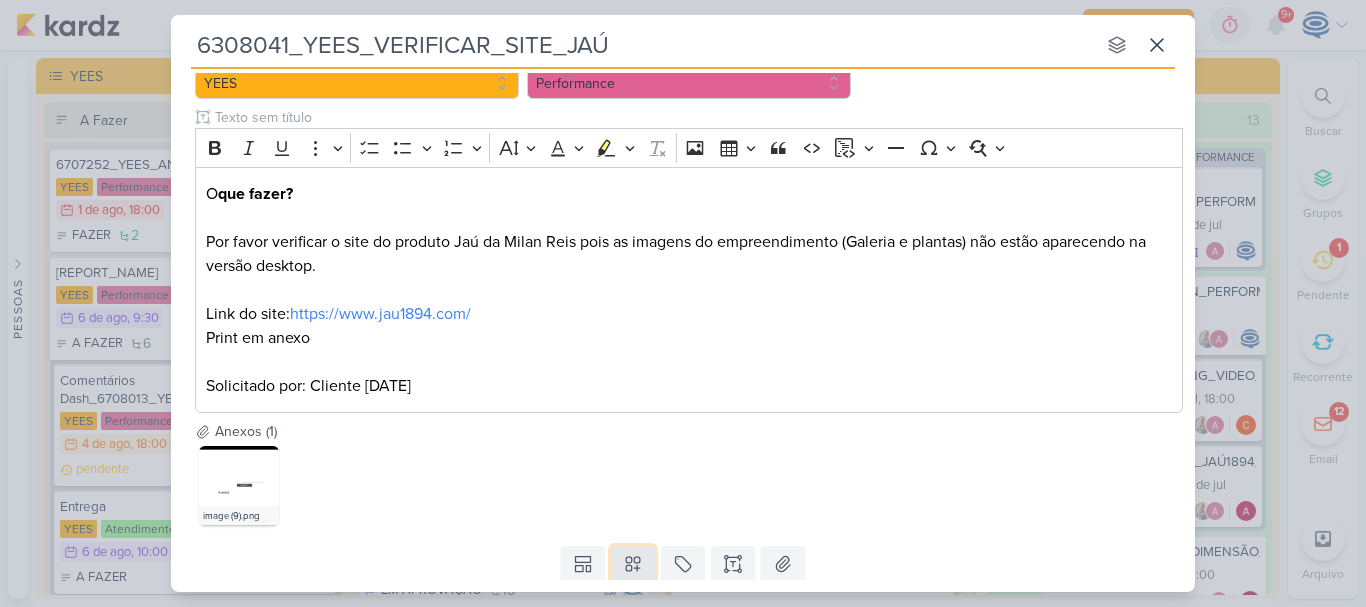 click 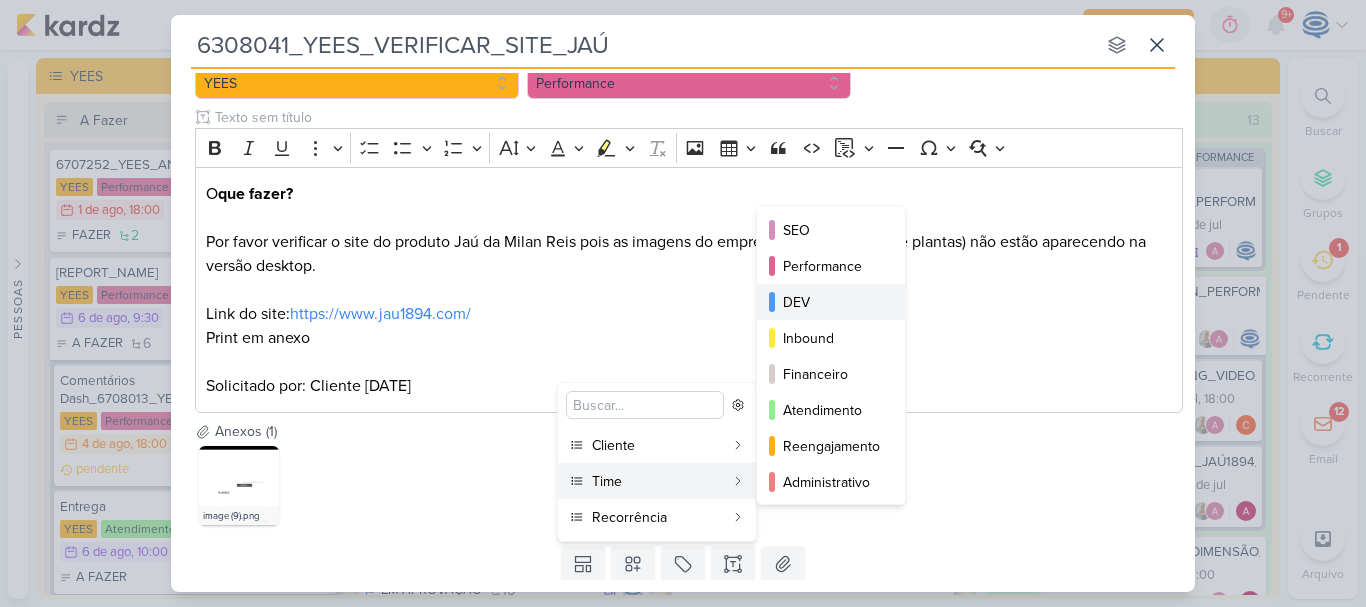 click on "DEV" at bounding box center (832, 302) 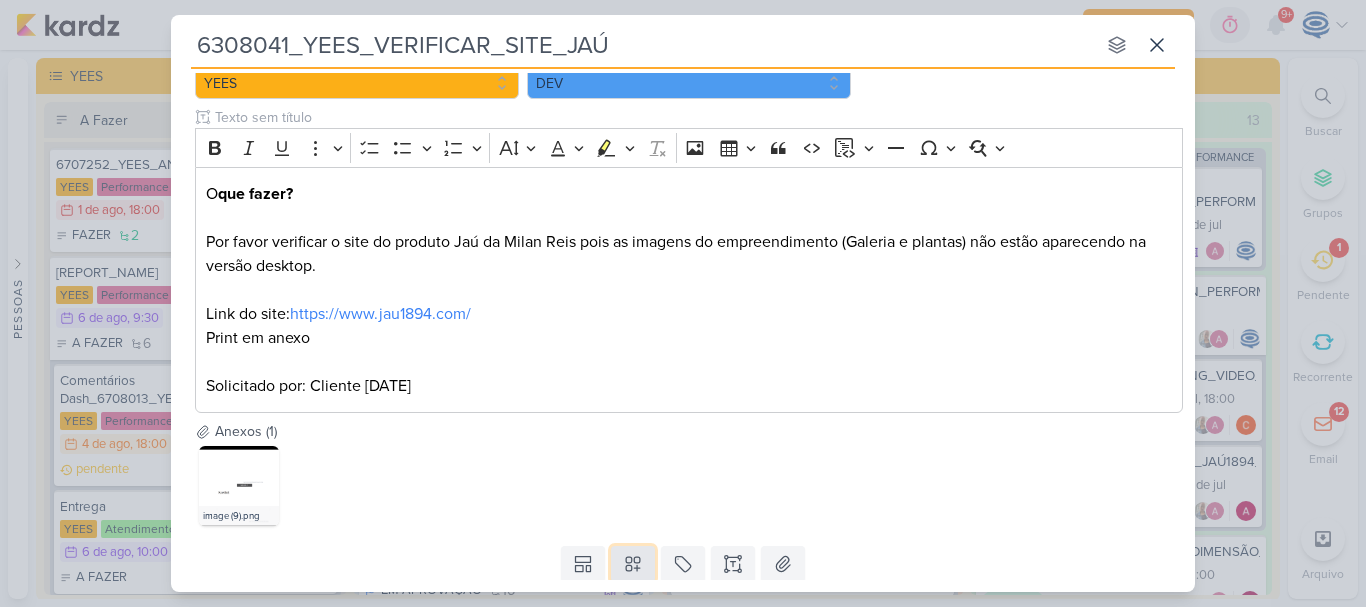 click 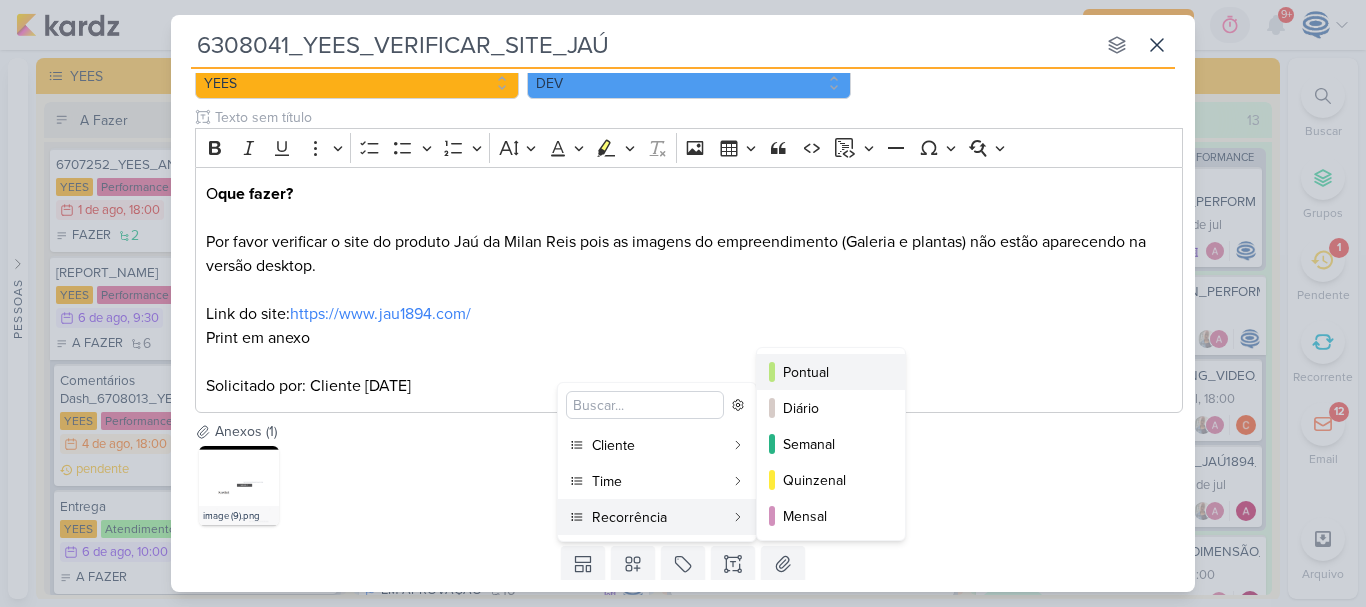 click on "Pontual" at bounding box center [832, 372] 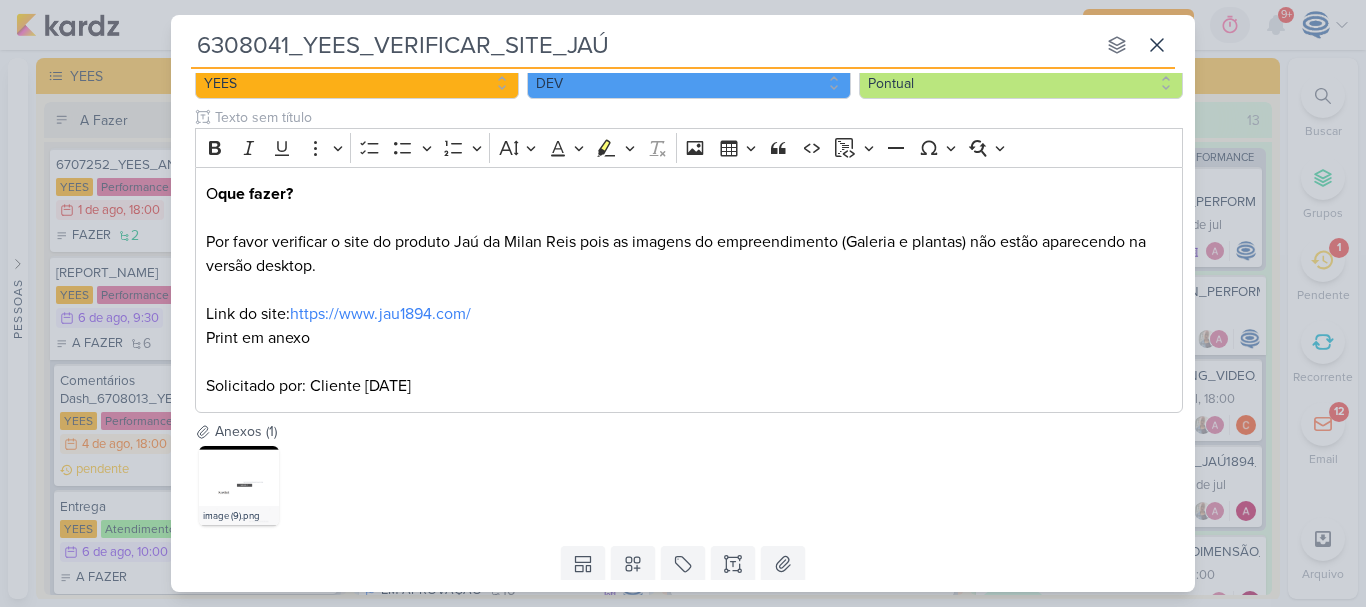 scroll, scrollTop: 275, scrollLeft: 0, axis: vertical 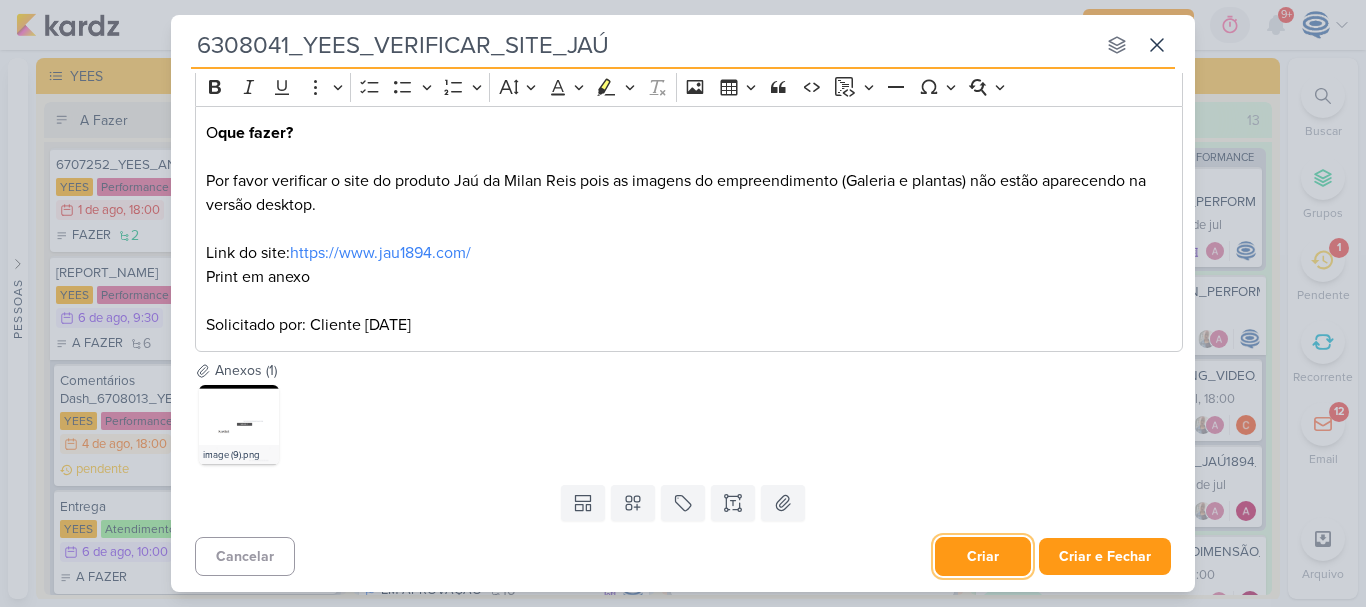 click on "Criar" at bounding box center [983, 556] 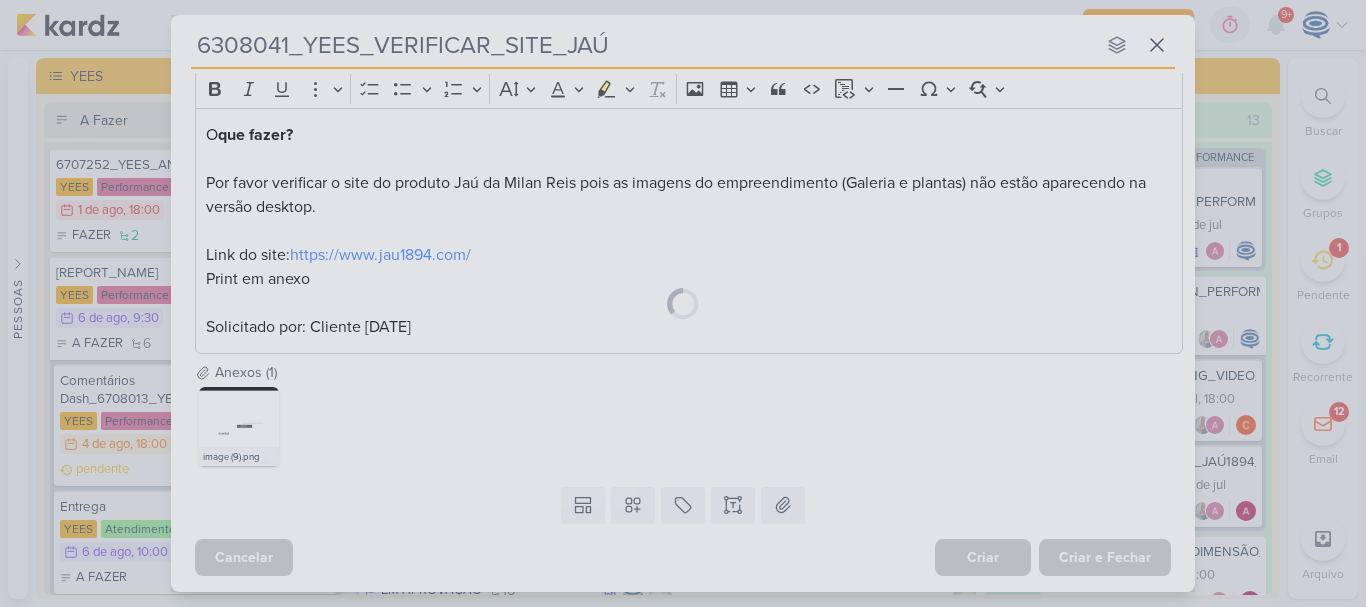 scroll, scrollTop: 273, scrollLeft: 0, axis: vertical 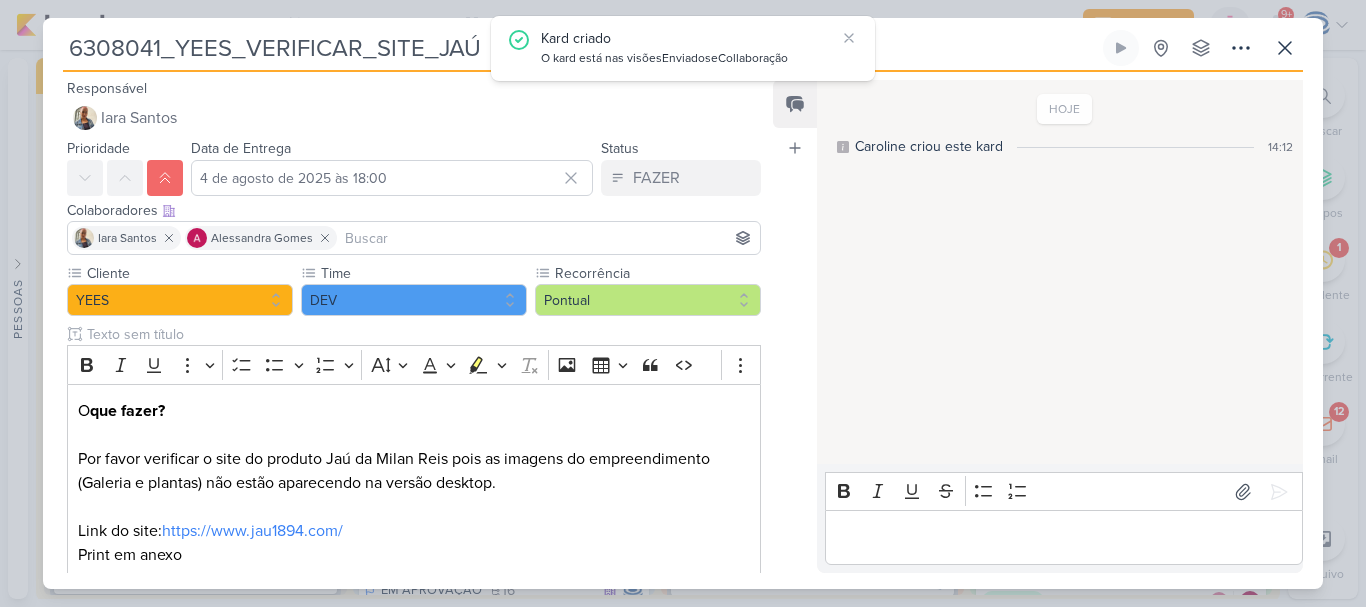drag, startPoint x: 64, startPoint y: 47, endPoint x: 488, endPoint y: 61, distance: 424.23108 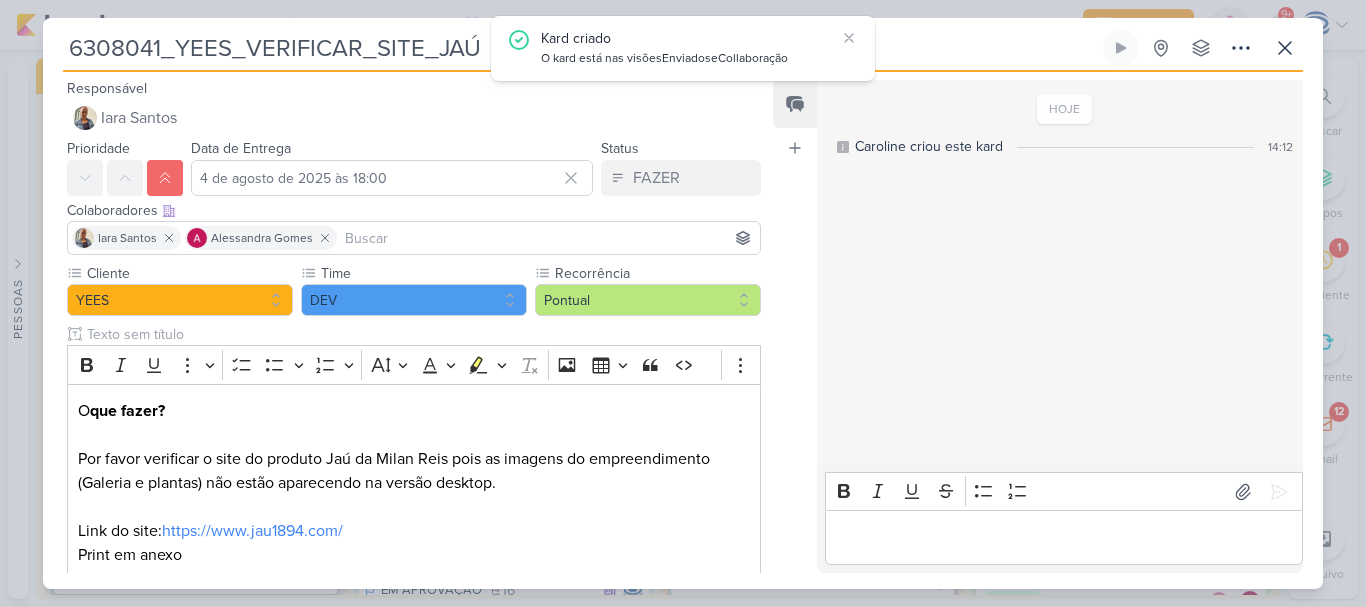 click on "6308041_YEES_VERIFICAR_SITE_JAÚ" at bounding box center [581, 48] 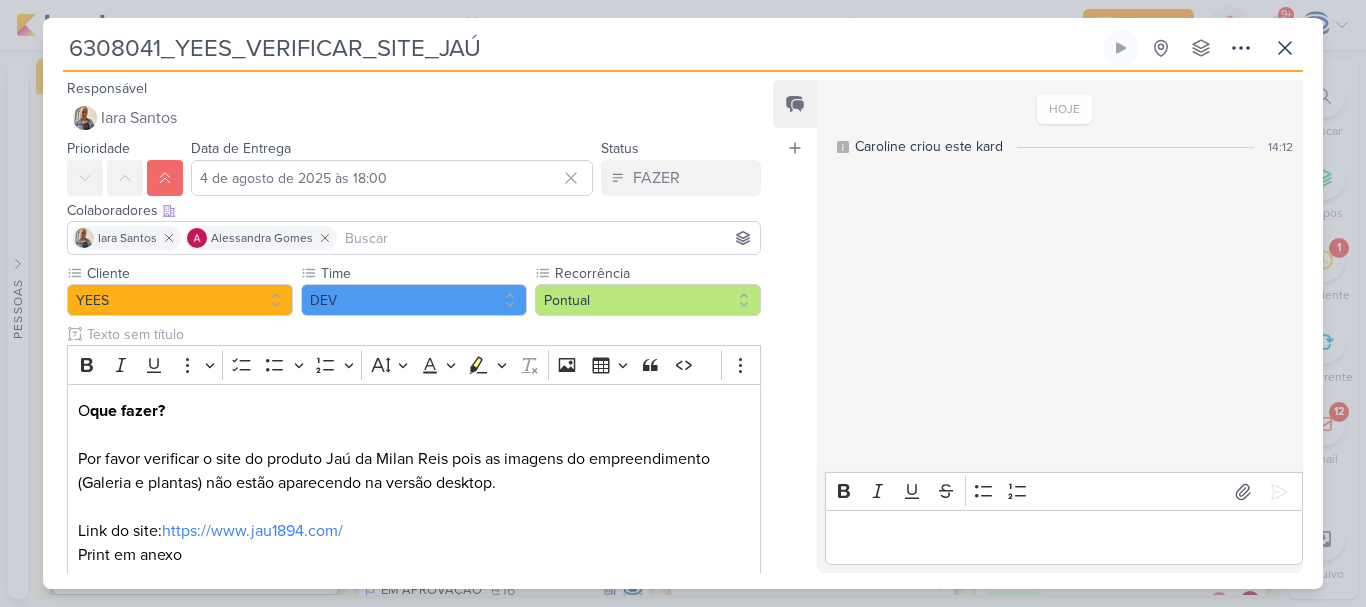 paste on "https://www.jau1894.com/" 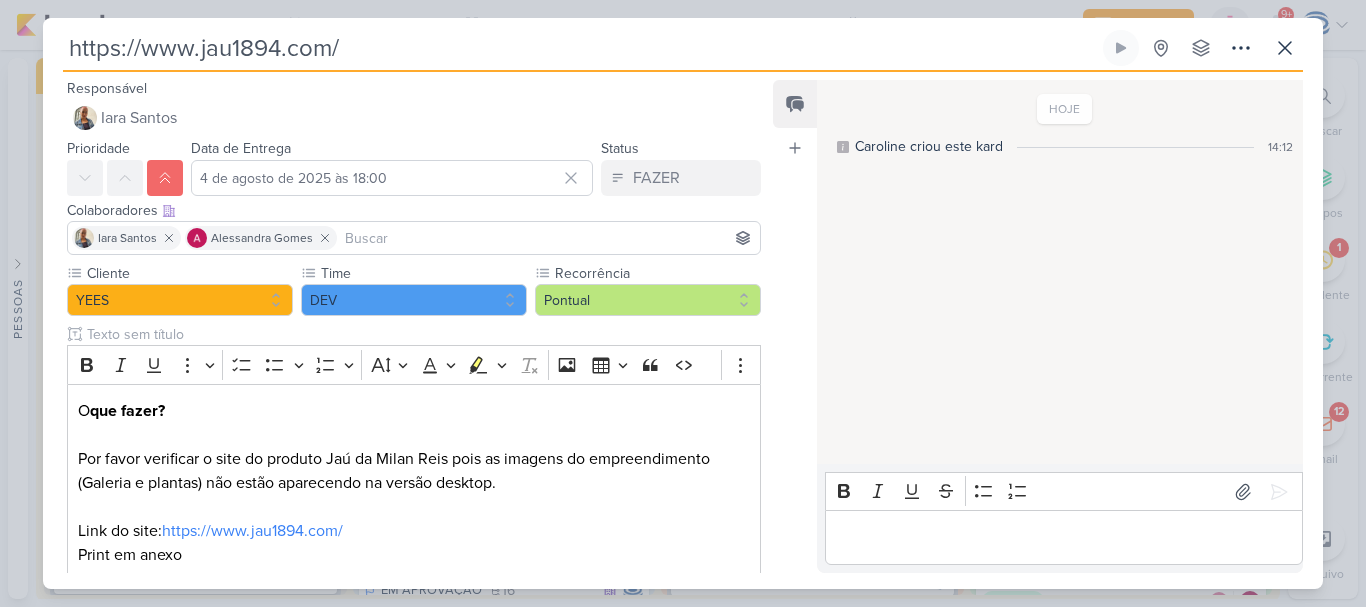 click on "https://www.jau1894.com/" at bounding box center (581, 48) 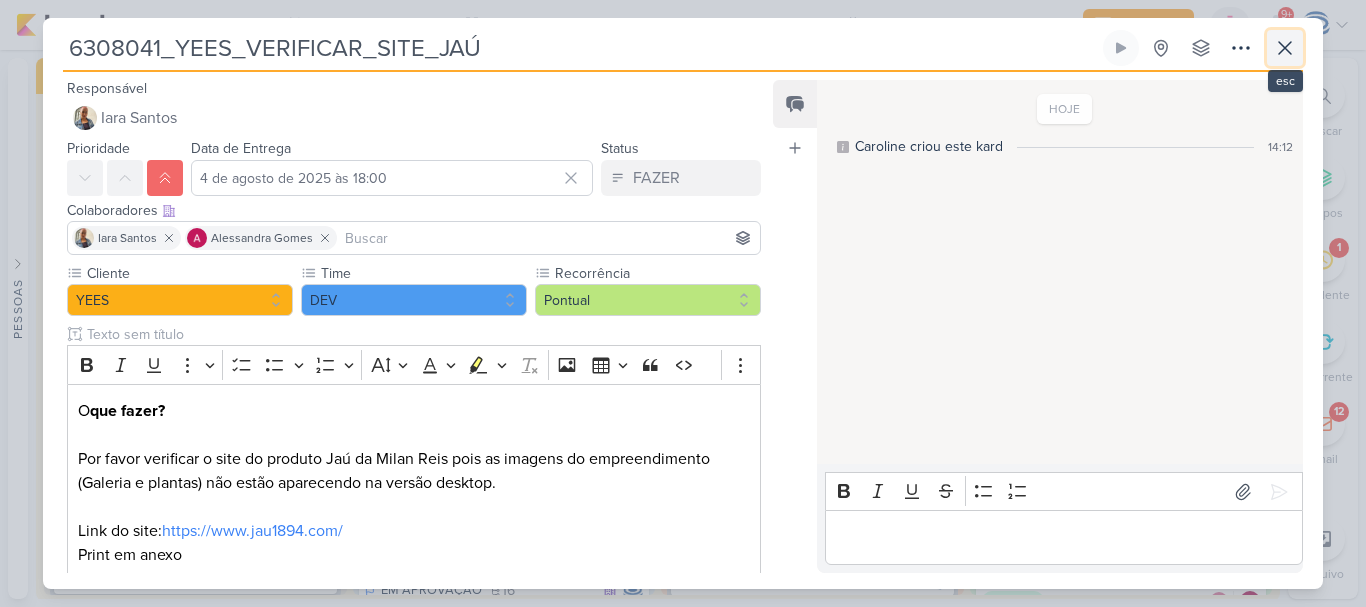 click 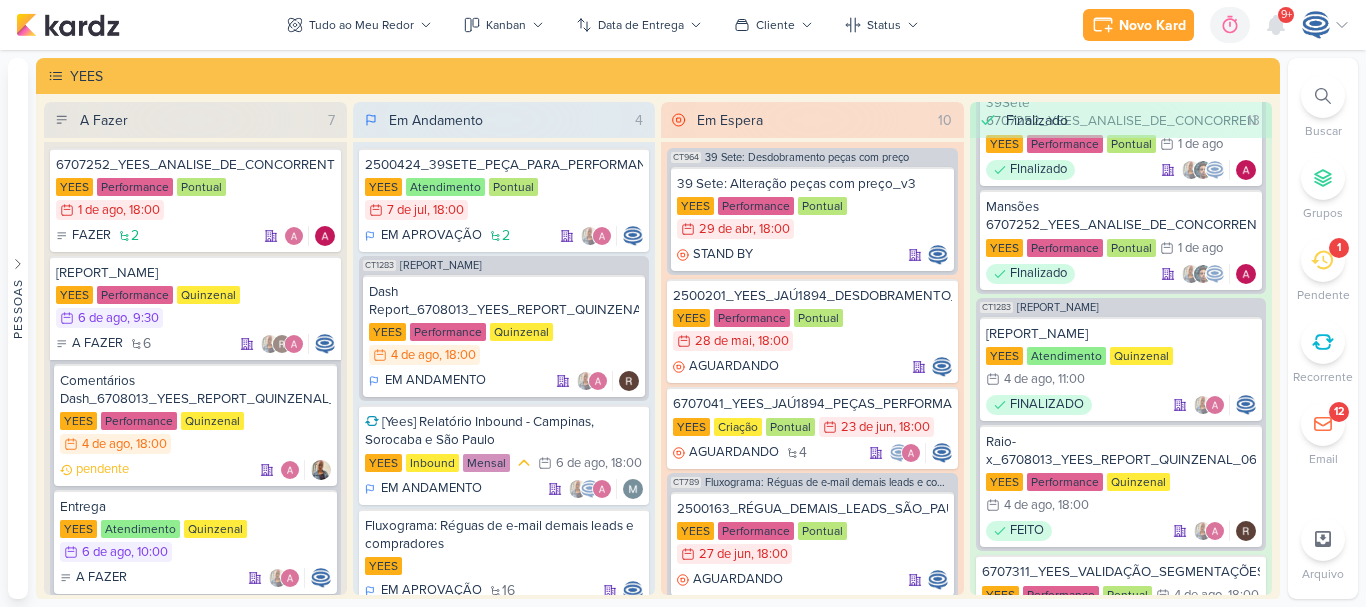scroll, scrollTop: 1756, scrollLeft: 0, axis: vertical 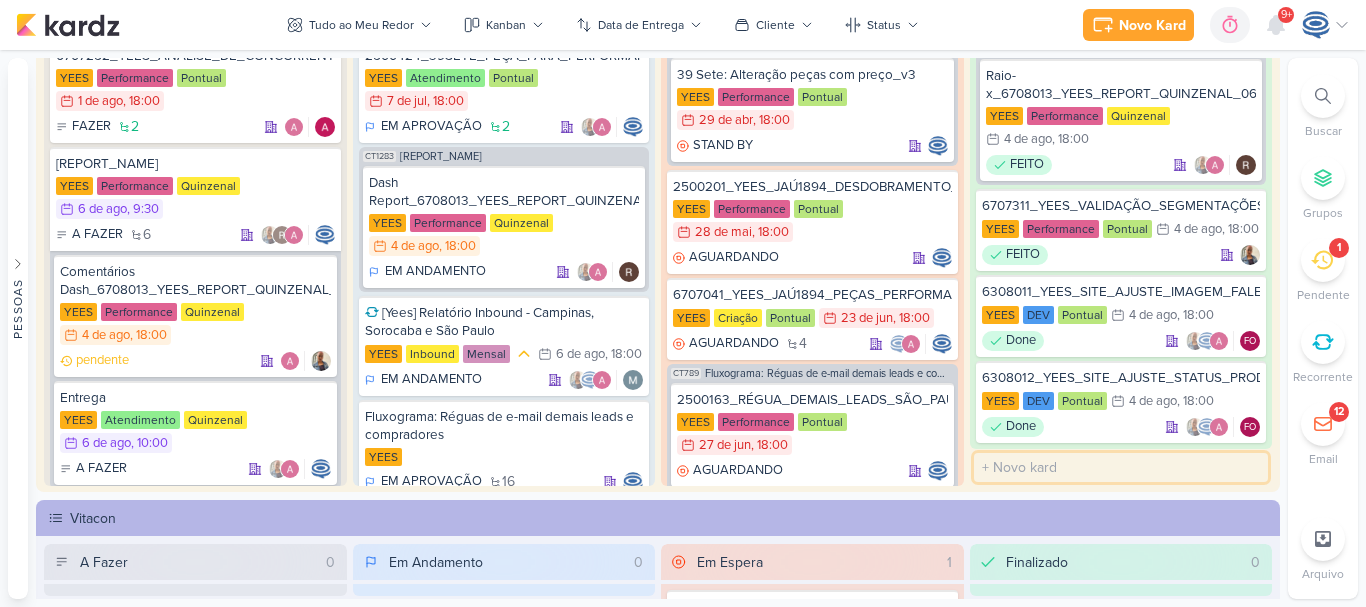 click at bounding box center (1121, 467) 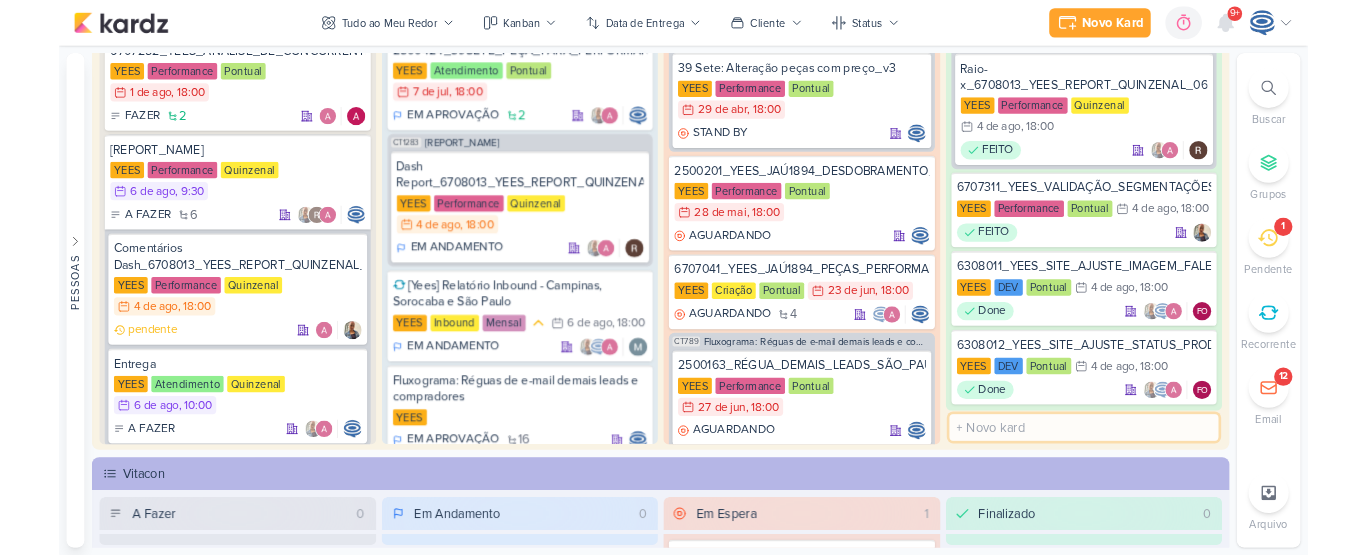 scroll, scrollTop: 1727, scrollLeft: 0, axis: vertical 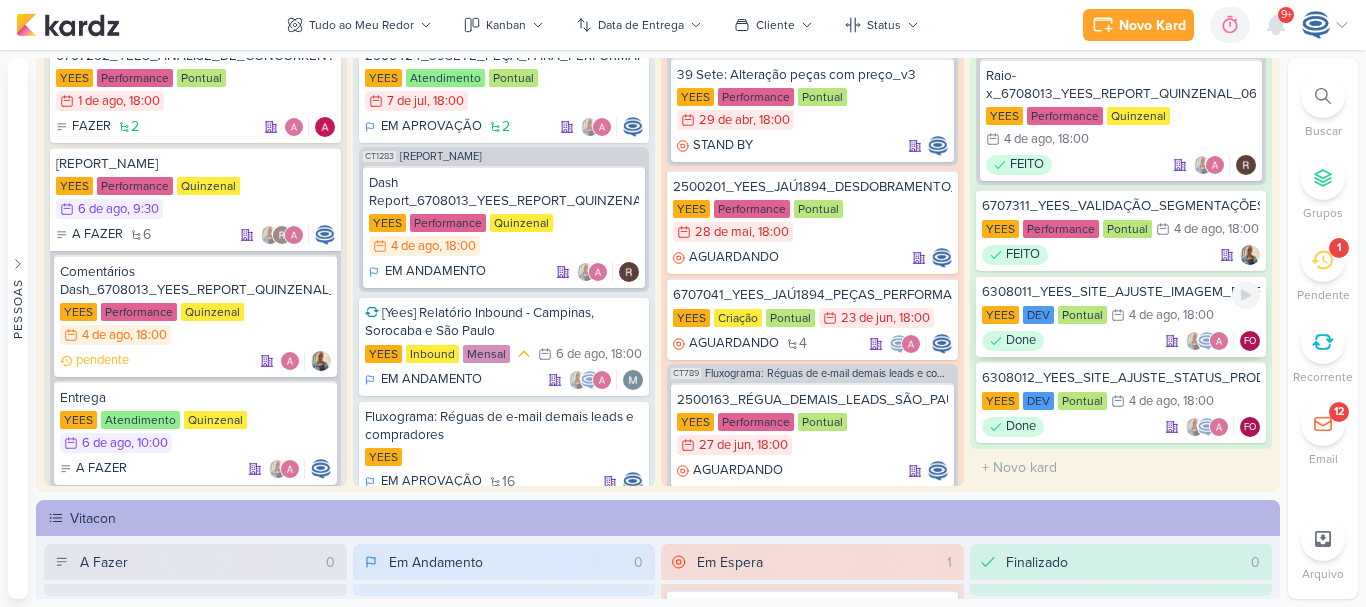 click on "4 de ago" at bounding box center [1153, 315] 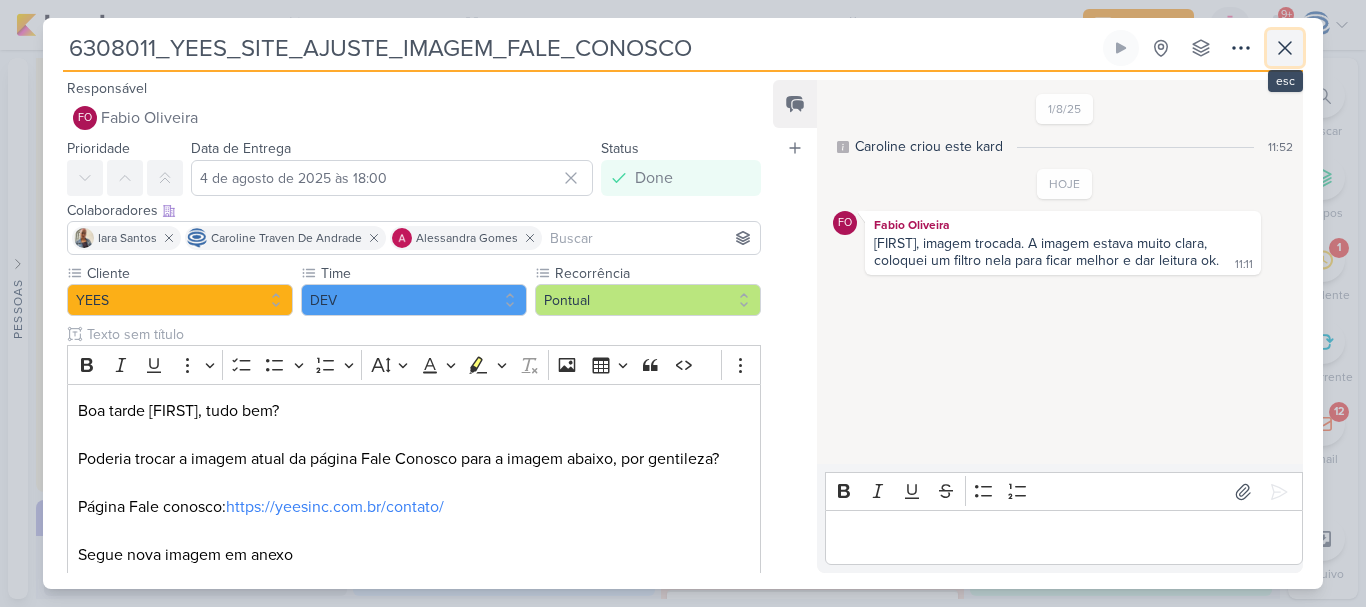 click 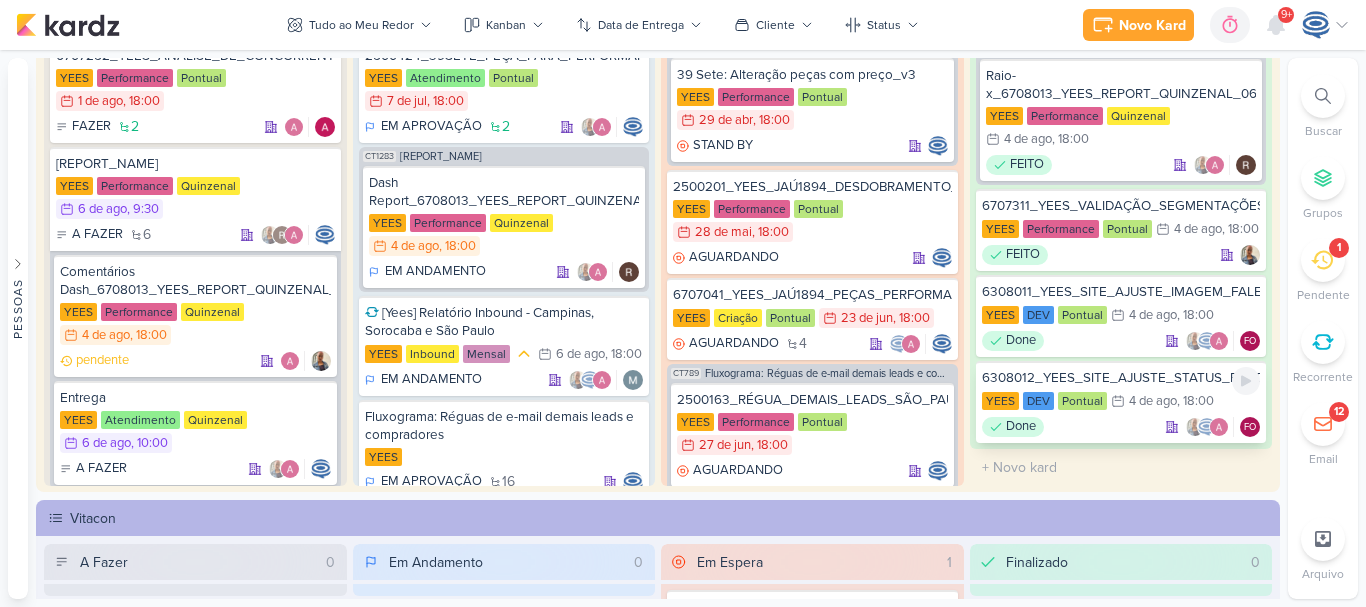 click on "6308012_YEES_SITE_AJUSTE_STATUS_PRODUTOS" at bounding box center [1121, 378] 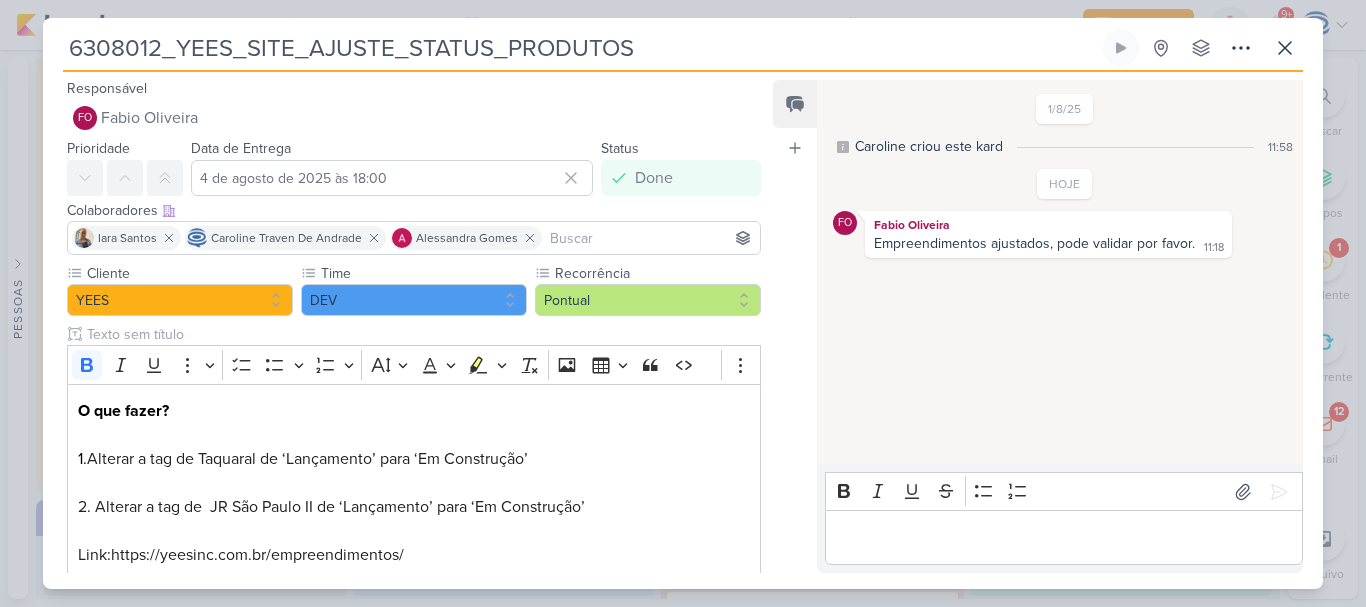 click on "[DATE]
[FIRST] criou este kard
[TIME]
HOJE
FO
[TIME]" at bounding box center (1059, 273) 